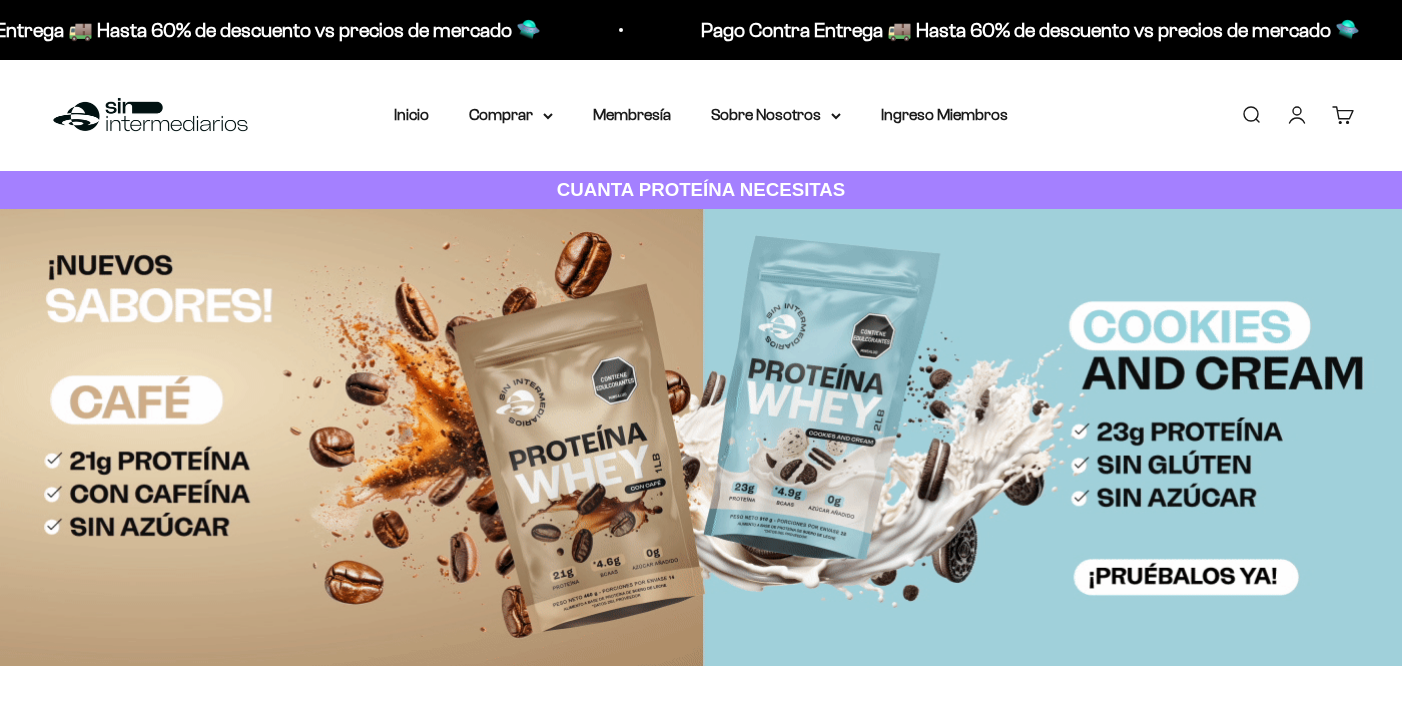 scroll, scrollTop: 0, scrollLeft: 0, axis: both 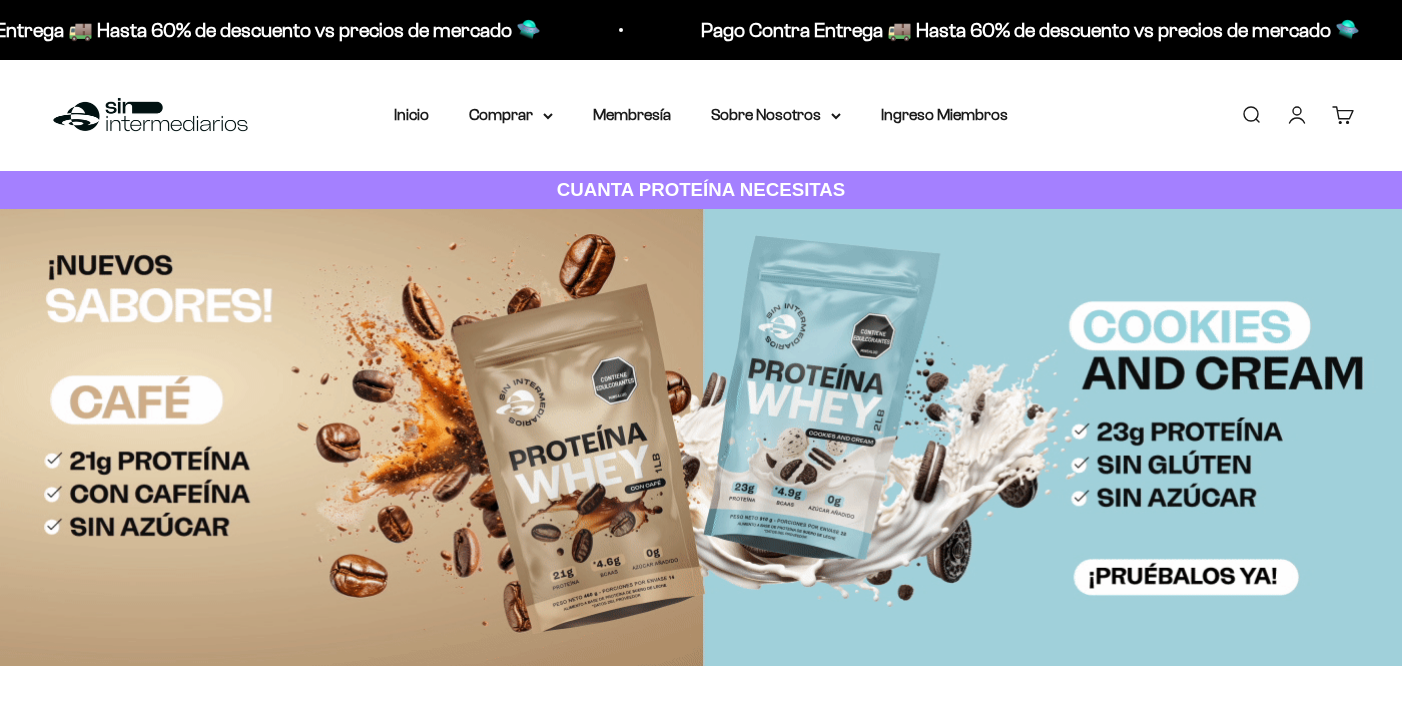 click on "Iniciar sesión" at bounding box center [1297, 115] 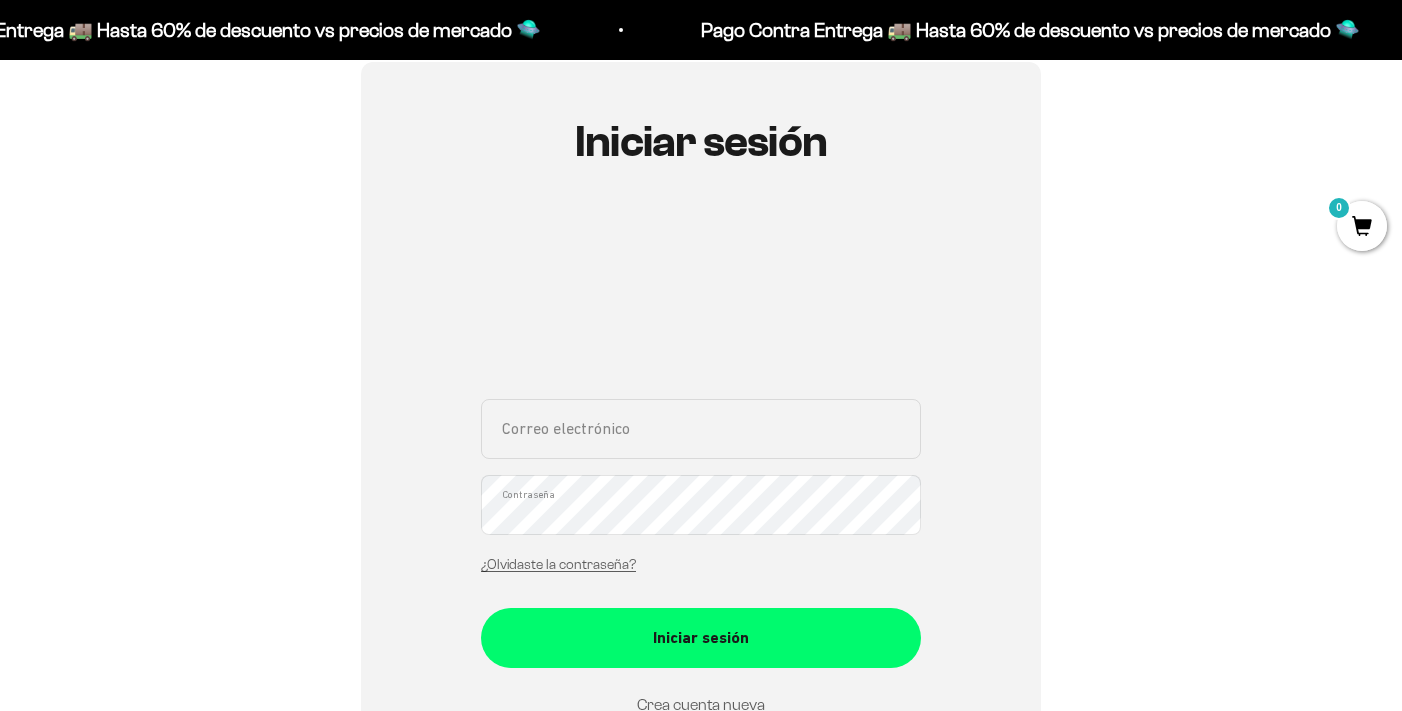 scroll, scrollTop: 251, scrollLeft: 0, axis: vertical 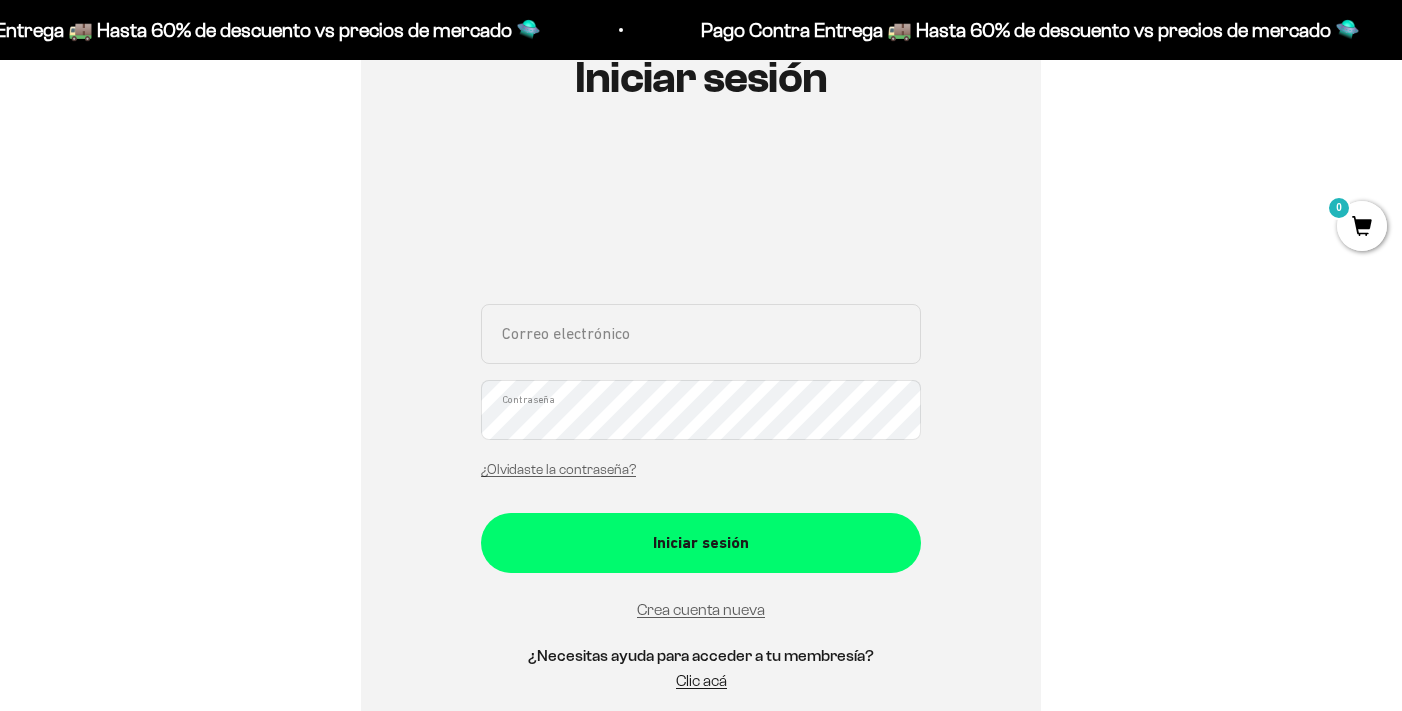 click on "Correo electrónico" at bounding box center [701, 334] 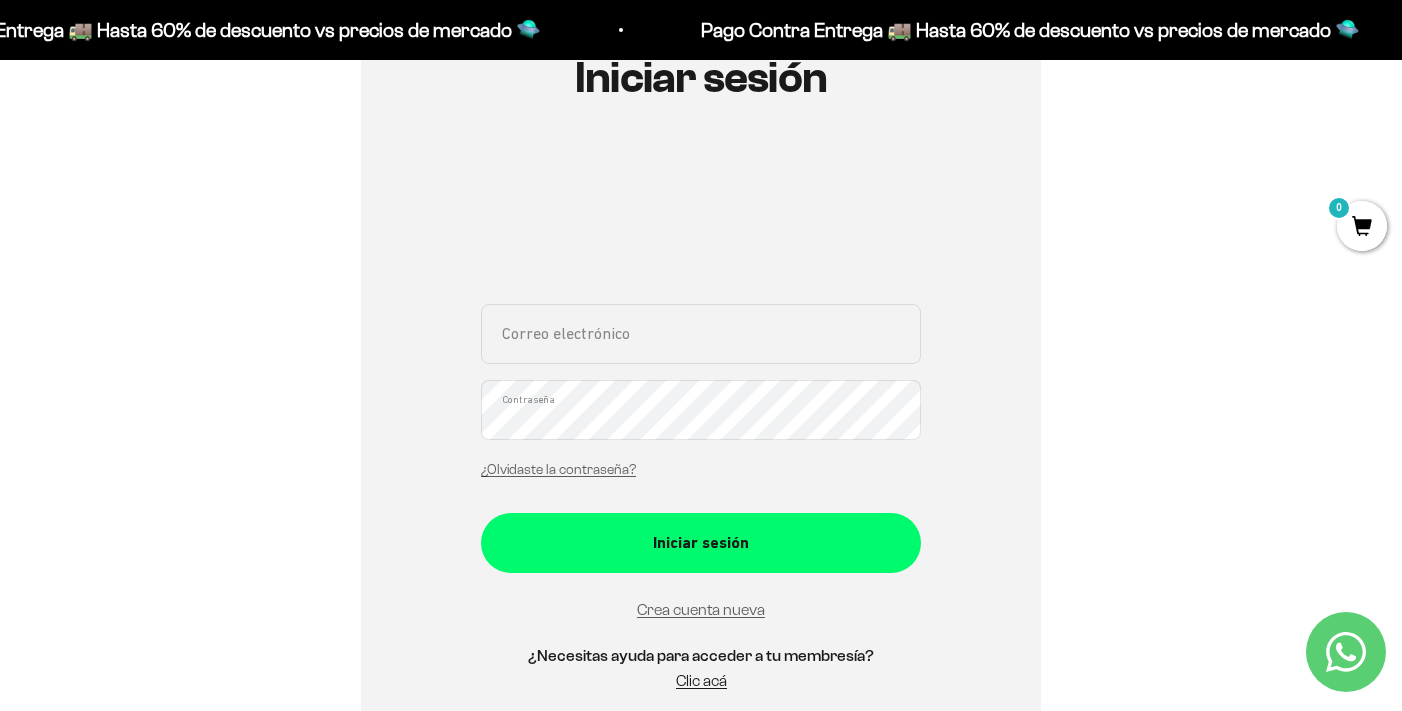 click on "Correo electrónico" at bounding box center [701, 334] 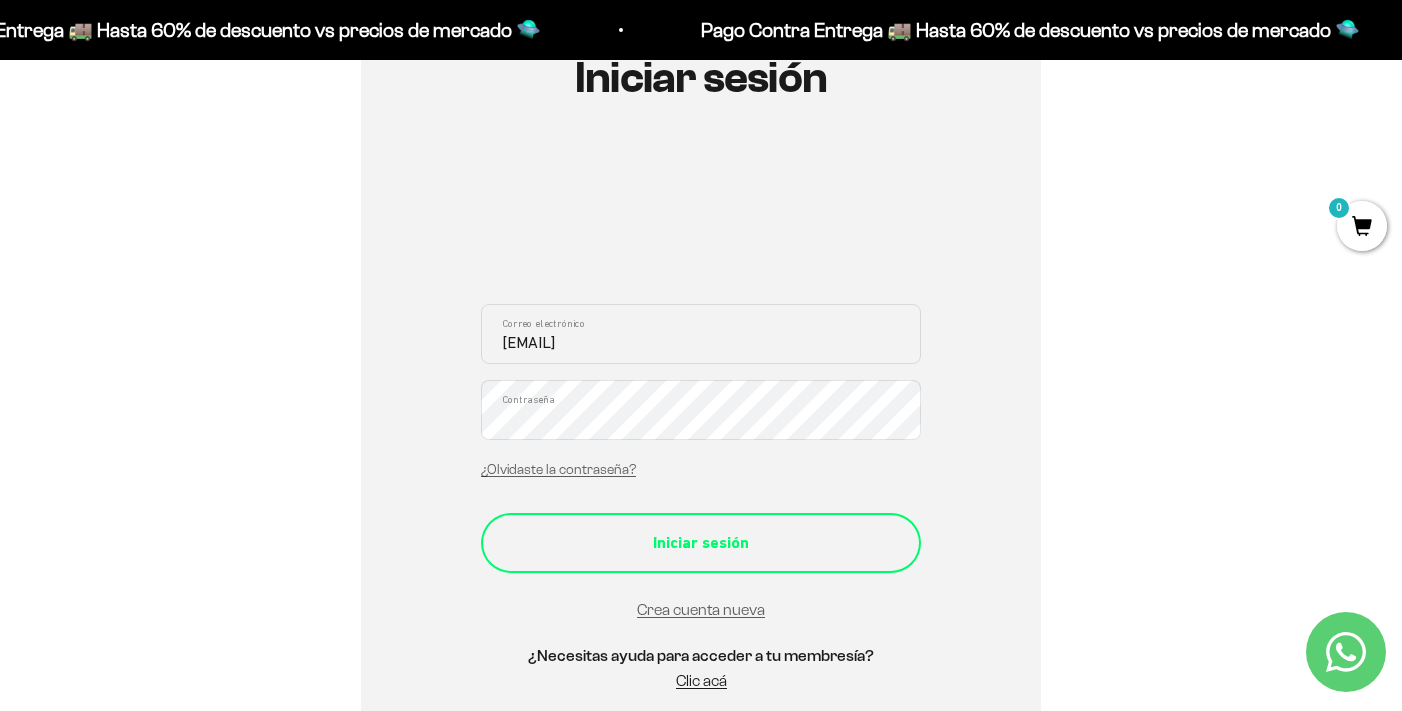 click on "Iniciar sesión" at bounding box center [701, 543] 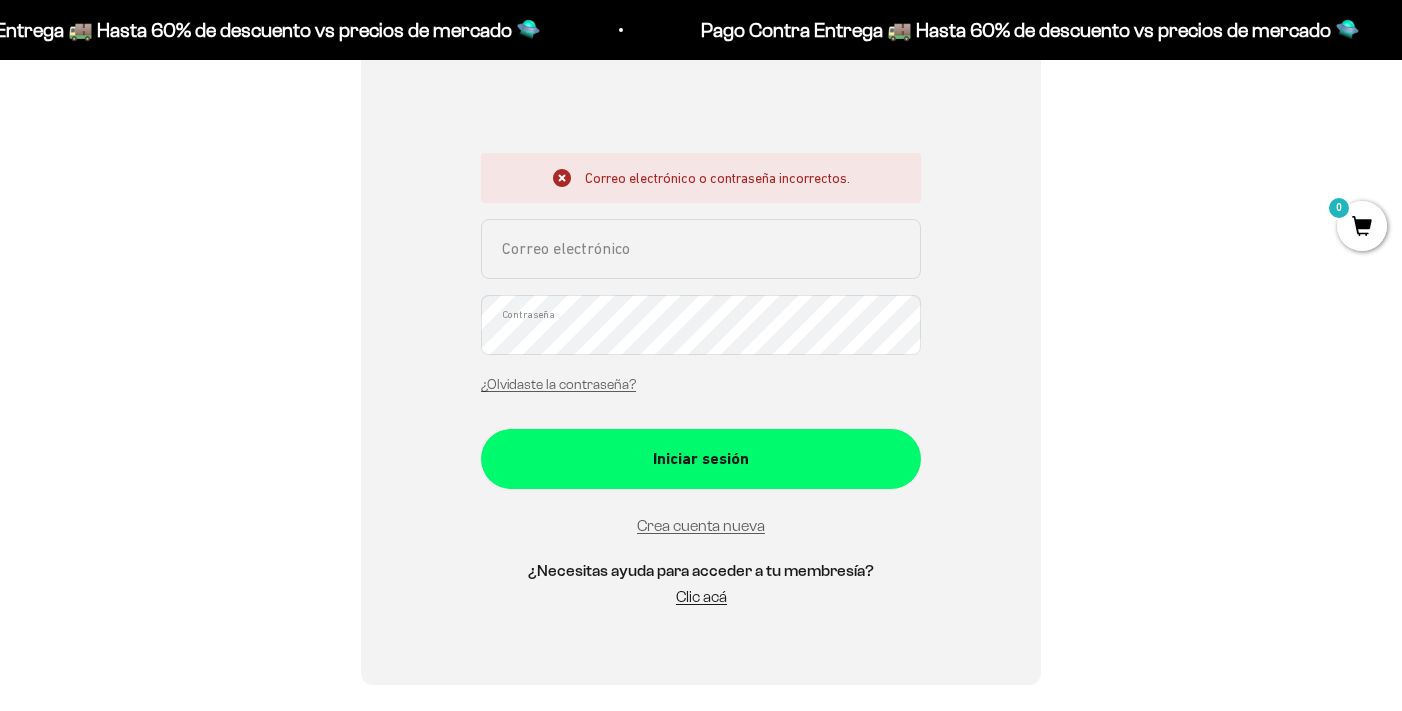 scroll, scrollTop: 478, scrollLeft: 0, axis: vertical 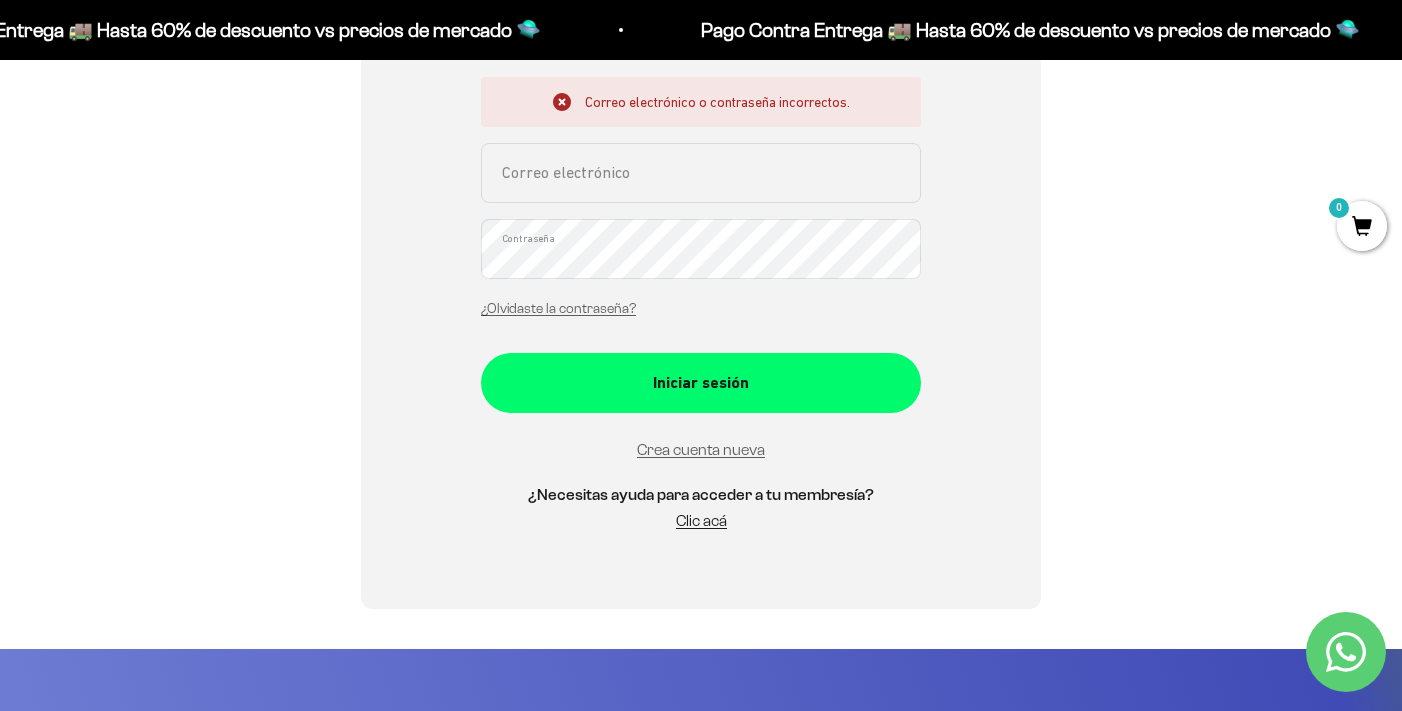 click on "Correo electrónico" at bounding box center (701, 173) 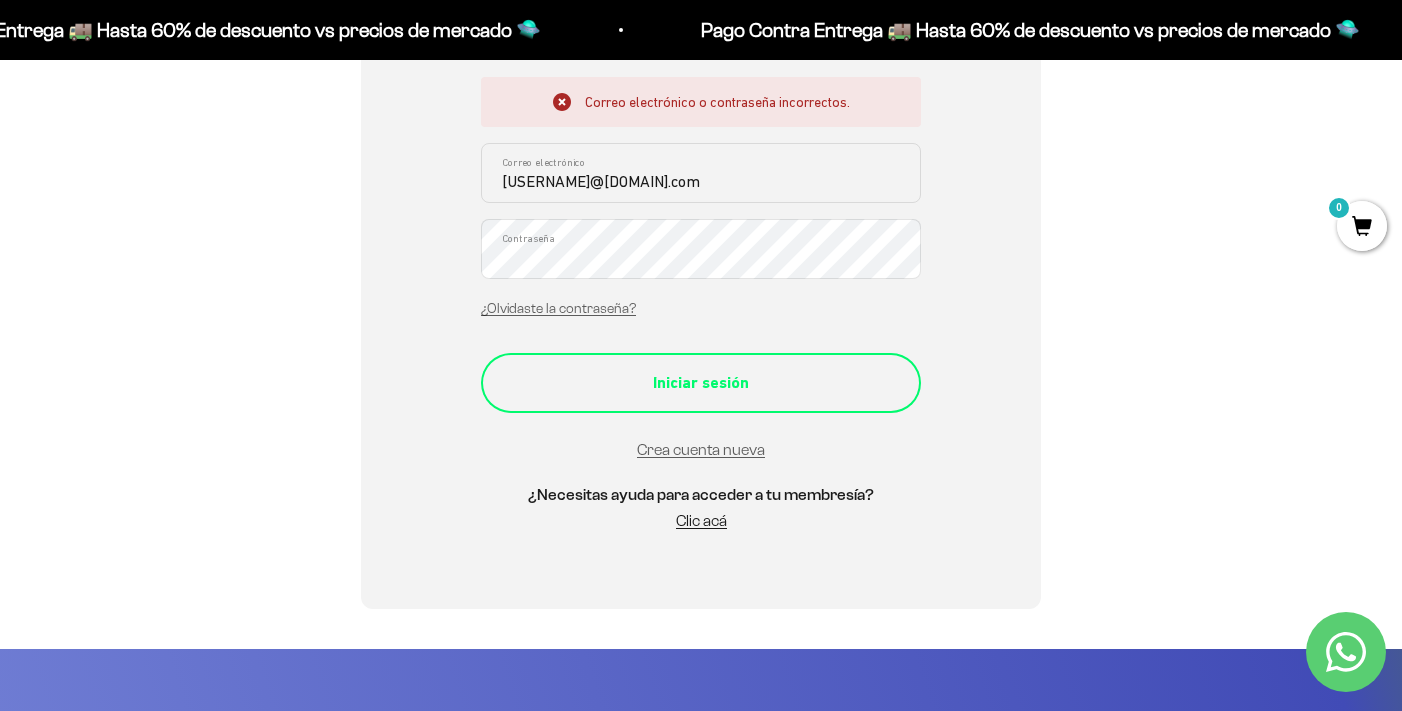 click on "Iniciar sesión" at bounding box center [701, 383] 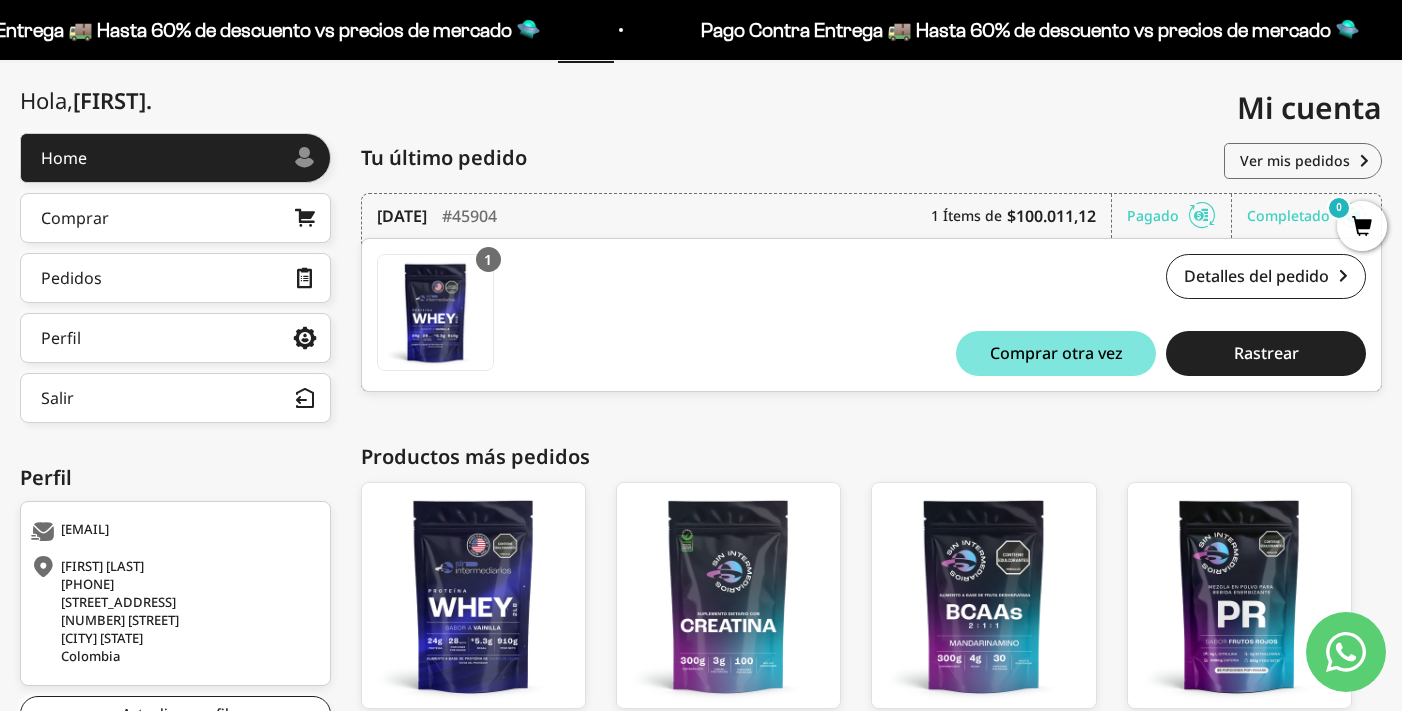scroll, scrollTop: 0, scrollLeft: 0, axis: both 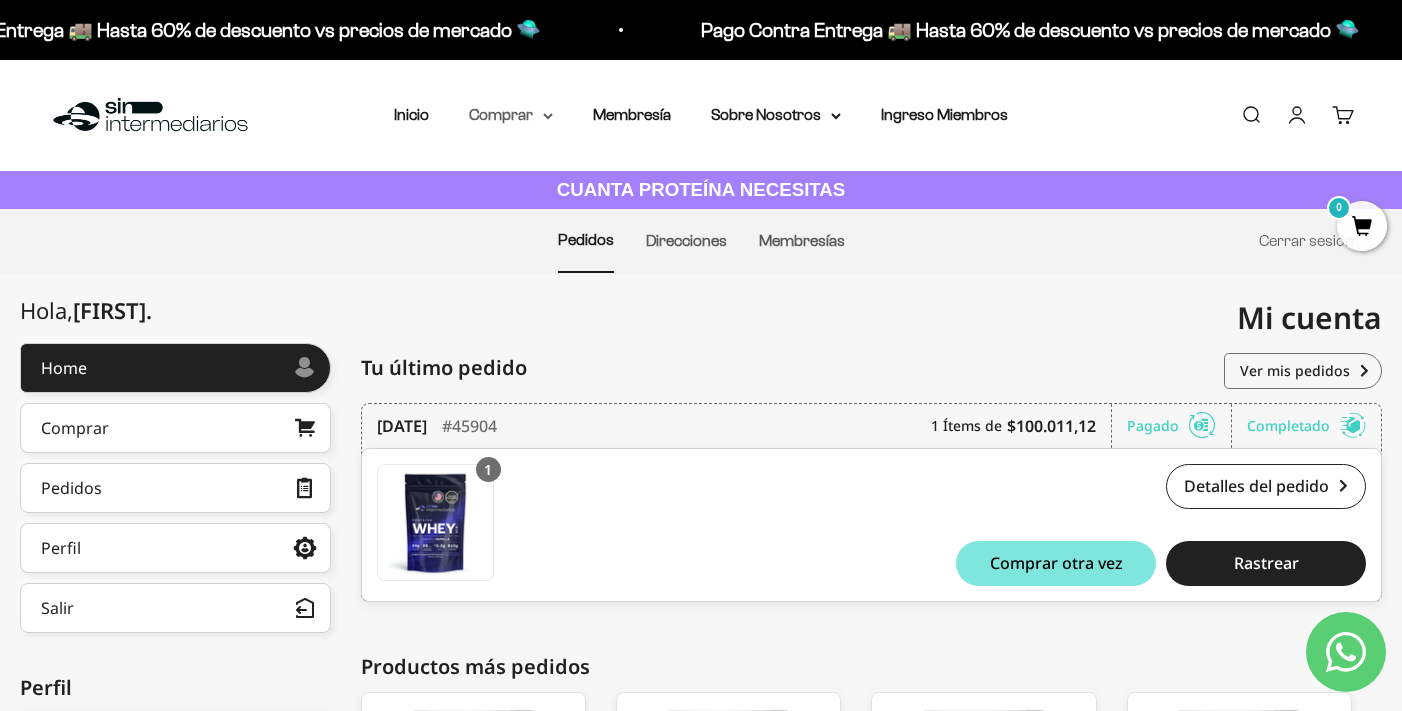 click on "Comprar" at bounding box center [511, 115] 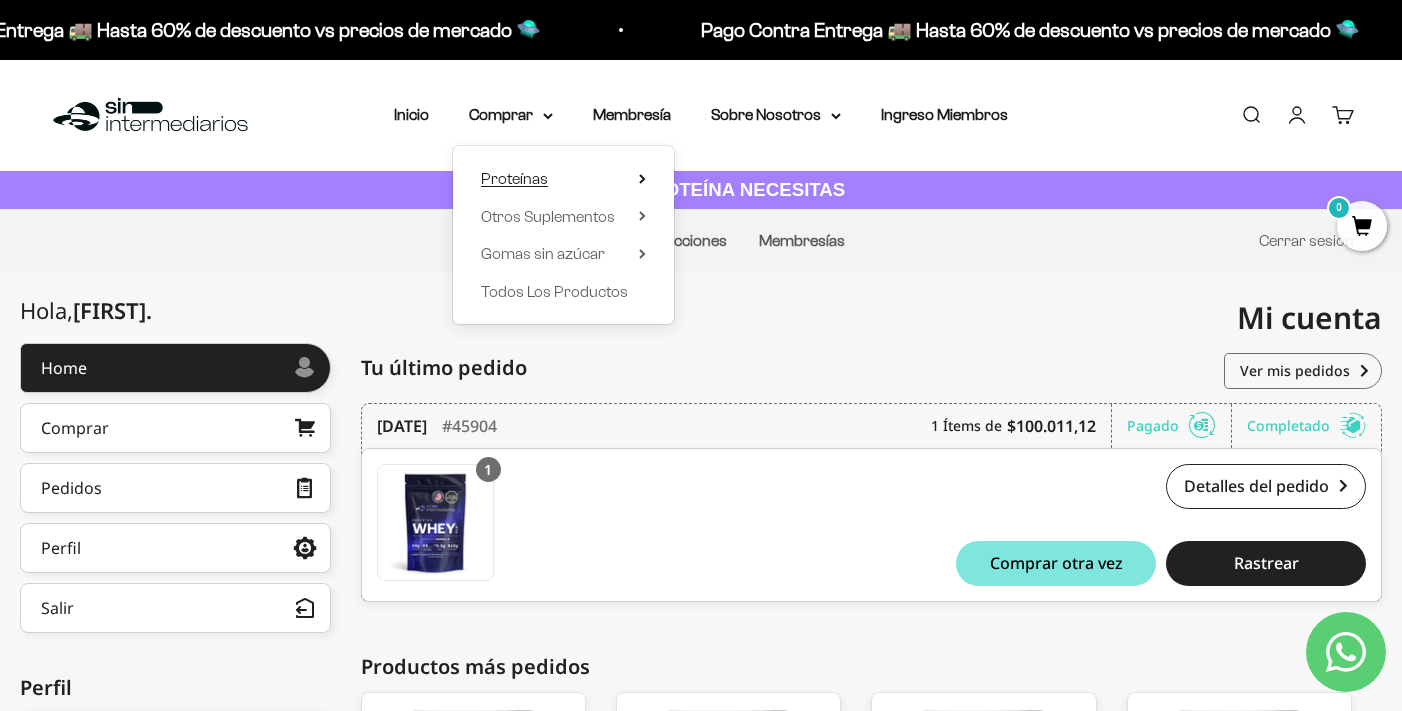 click on "Proteínas" at bounding box center (514, 178) 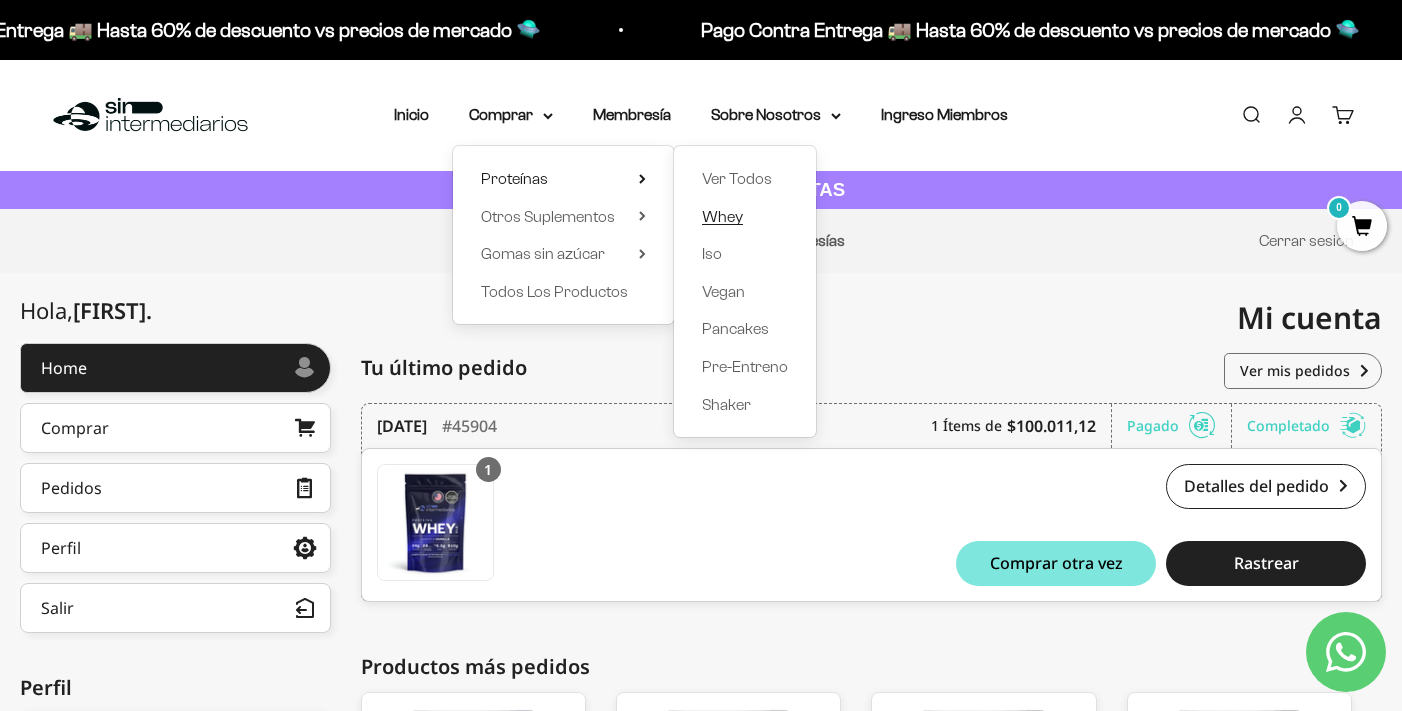click on "Whey" at bounding box center (722, 216) 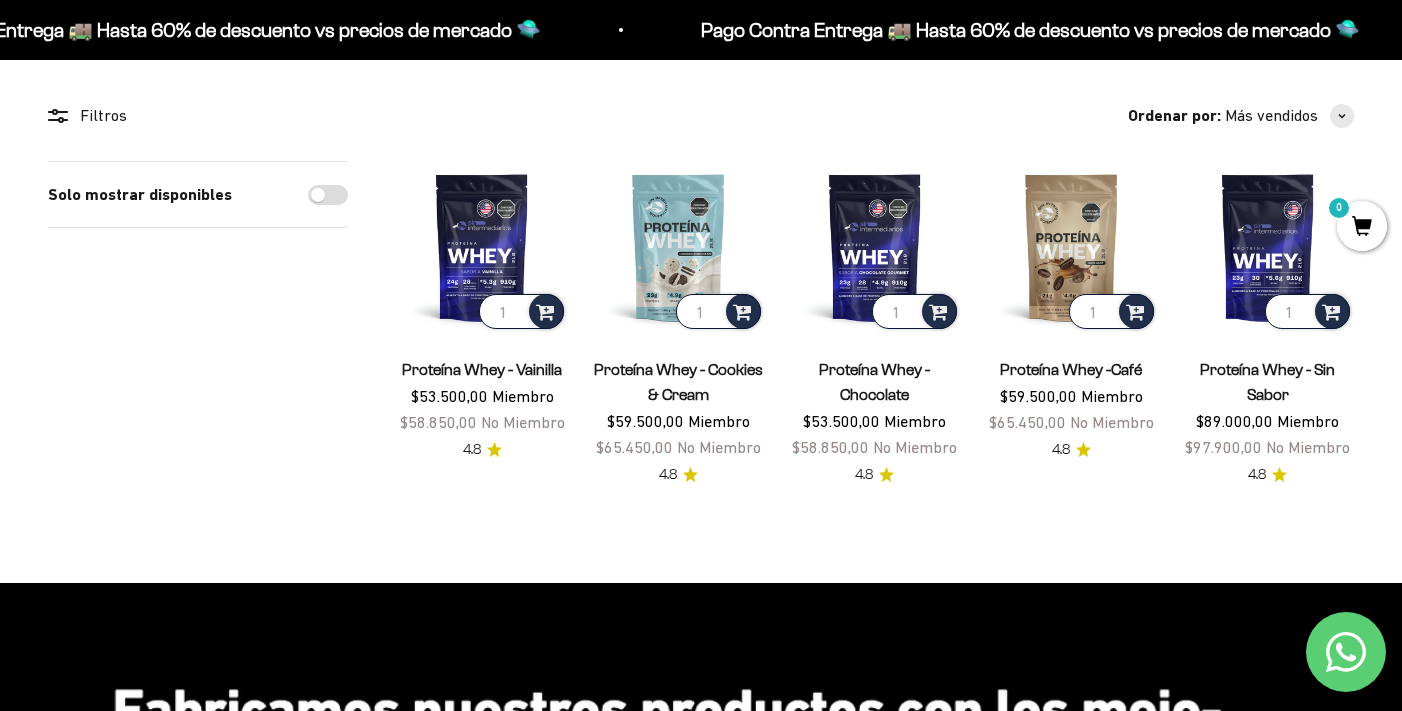 scroll, scrollTop: 156, scrollLeft: 0, axis: vertical 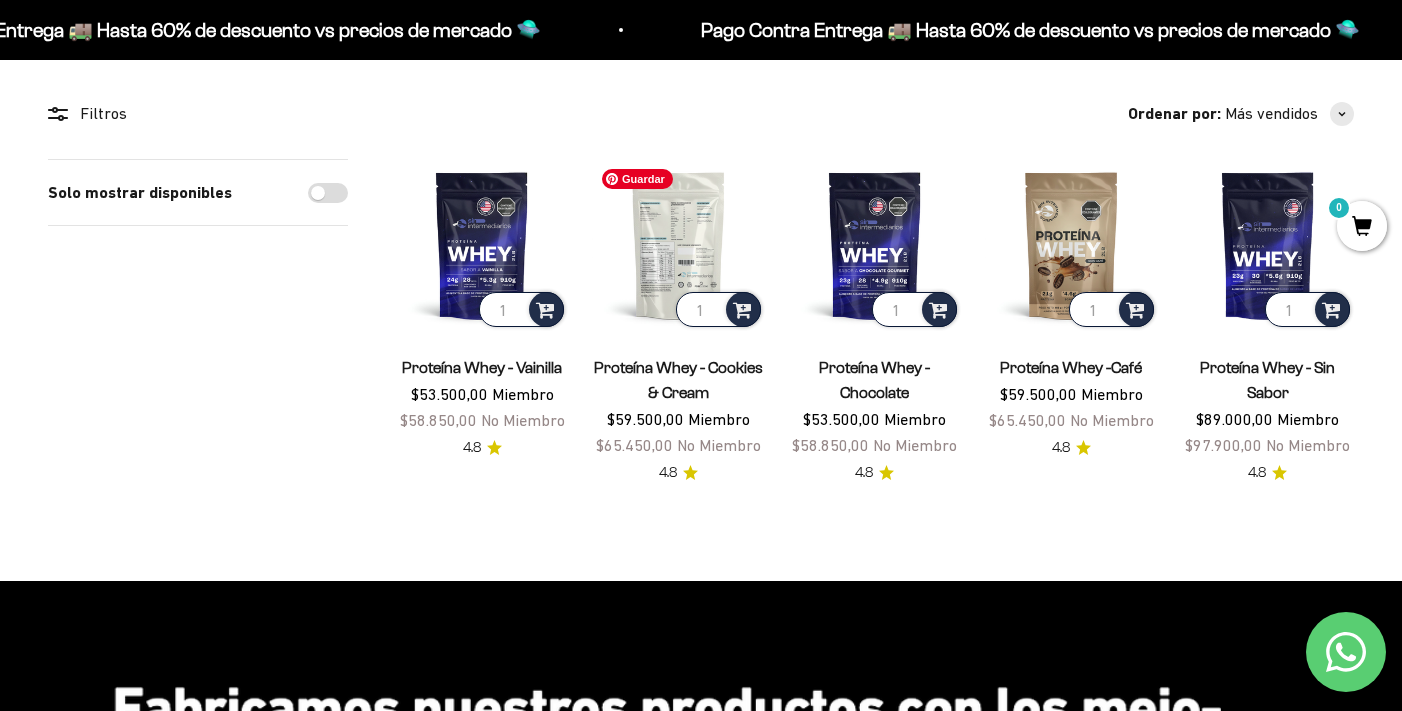 click at bounding box center [678, 245] 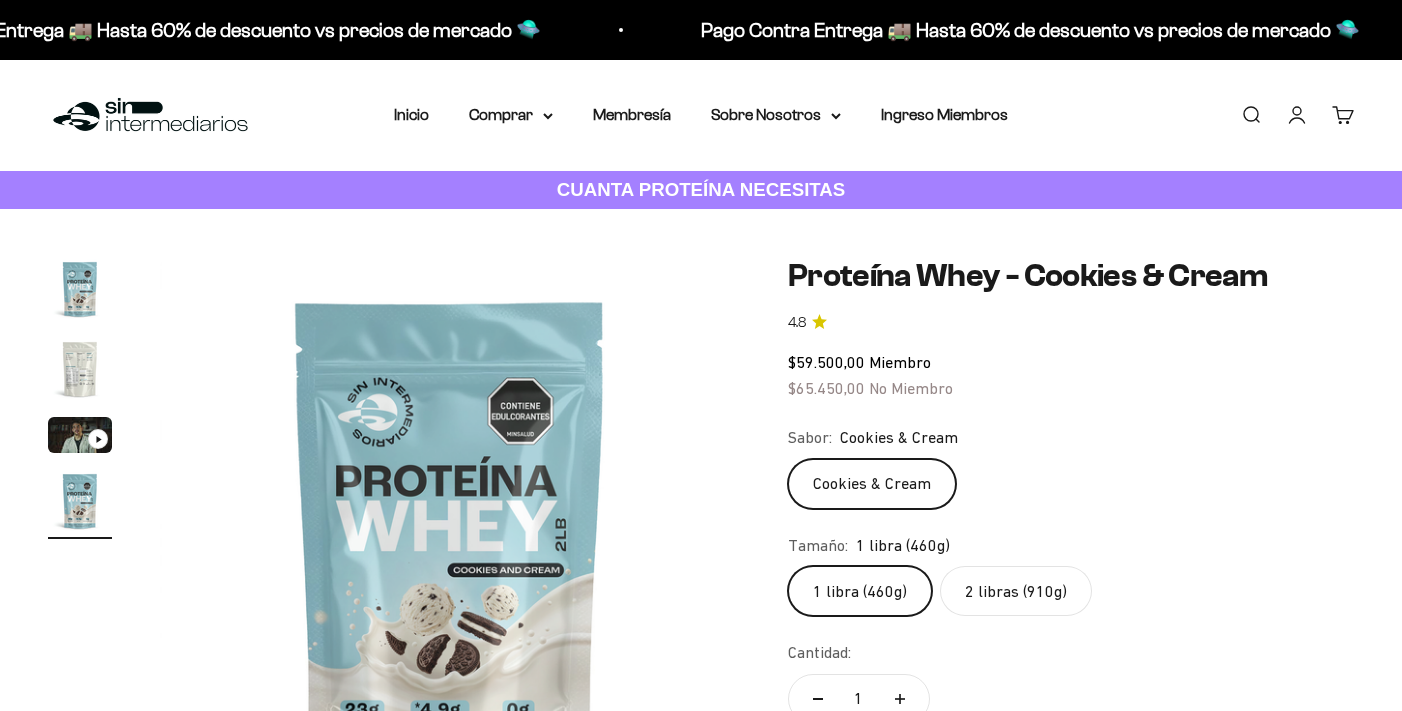 scroll, scrollTop: 0, scrollLeft: 0, axis: both 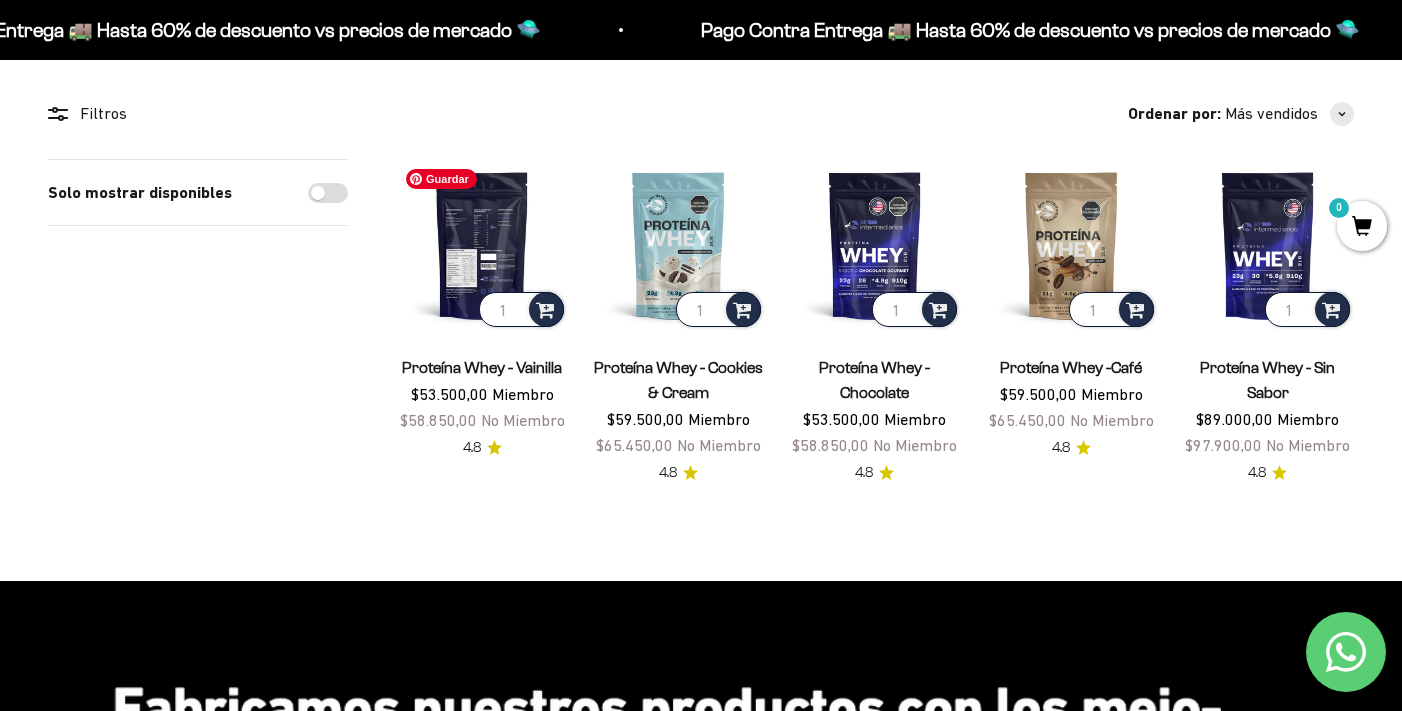 click at bounding box center [482, 245] 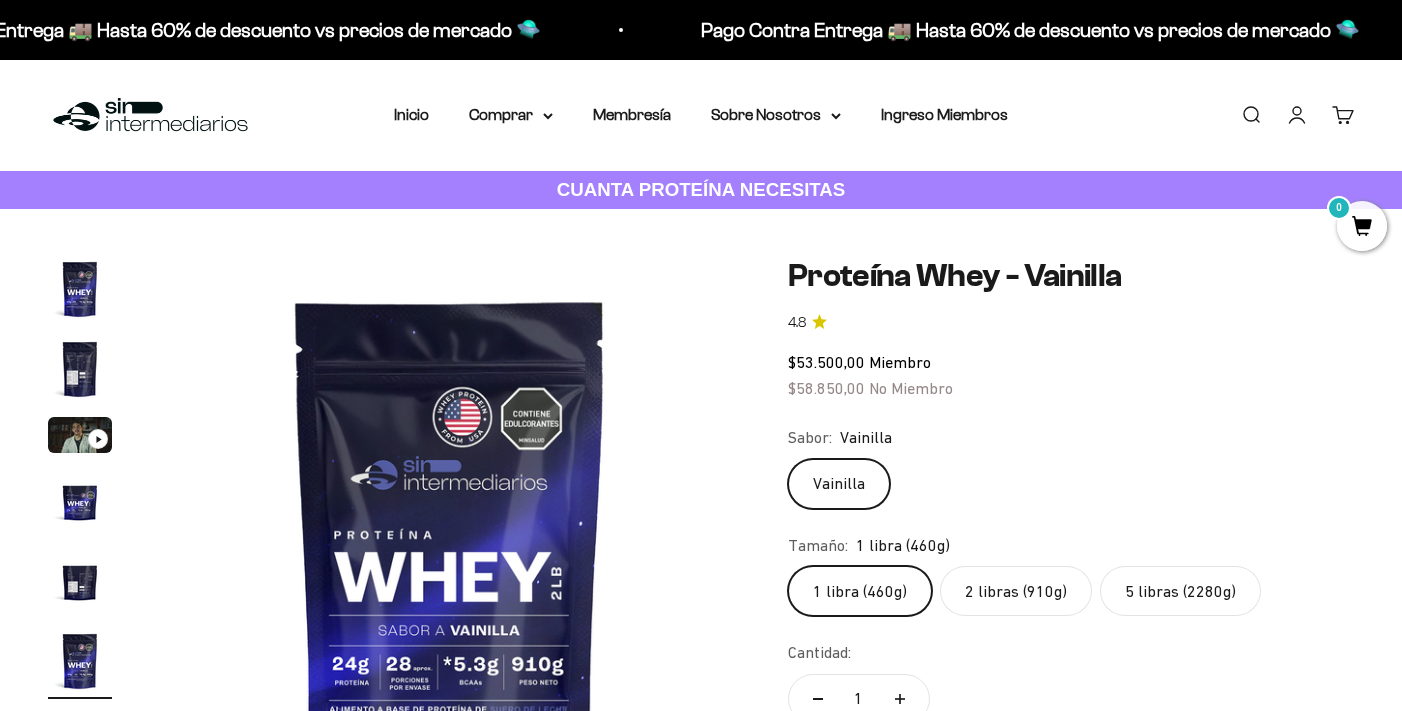 scroll, scrollTop: 0, scrollLeft: 0, axis: both 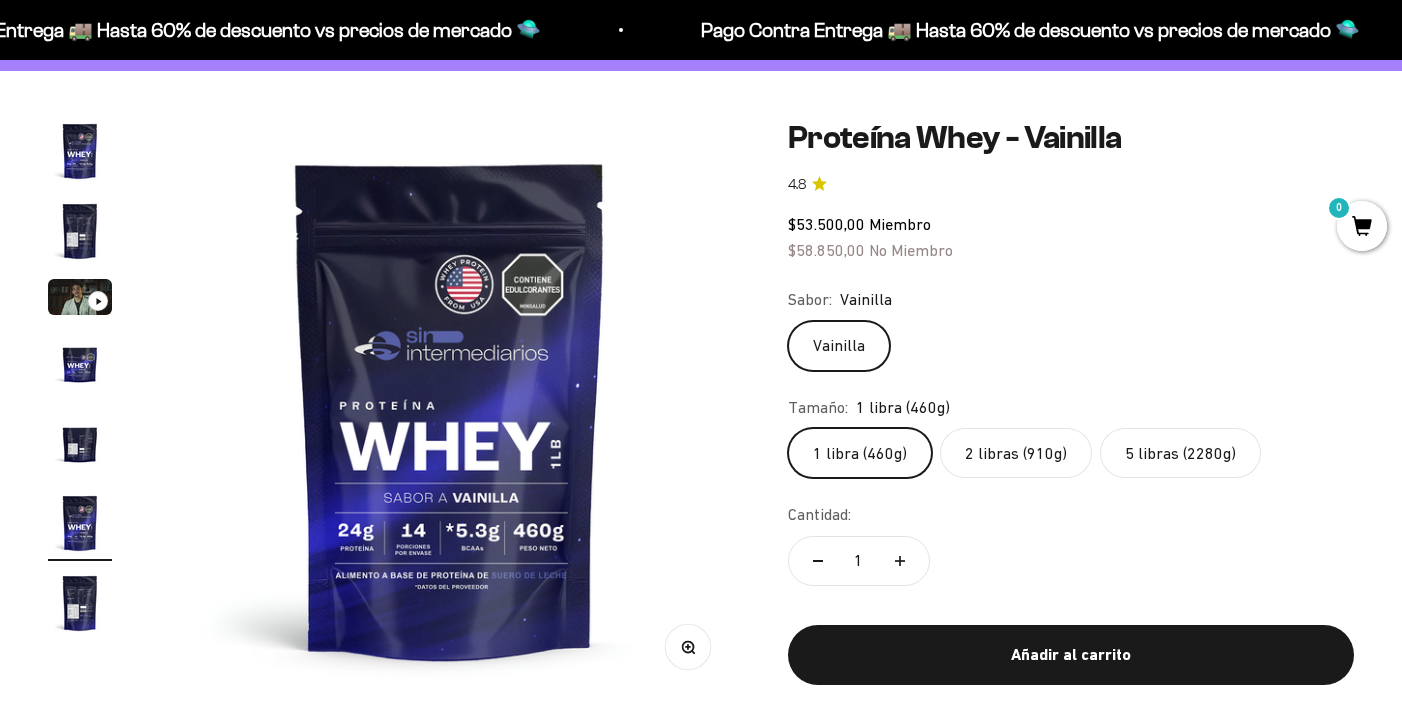 click on "5 libras (2280g)" 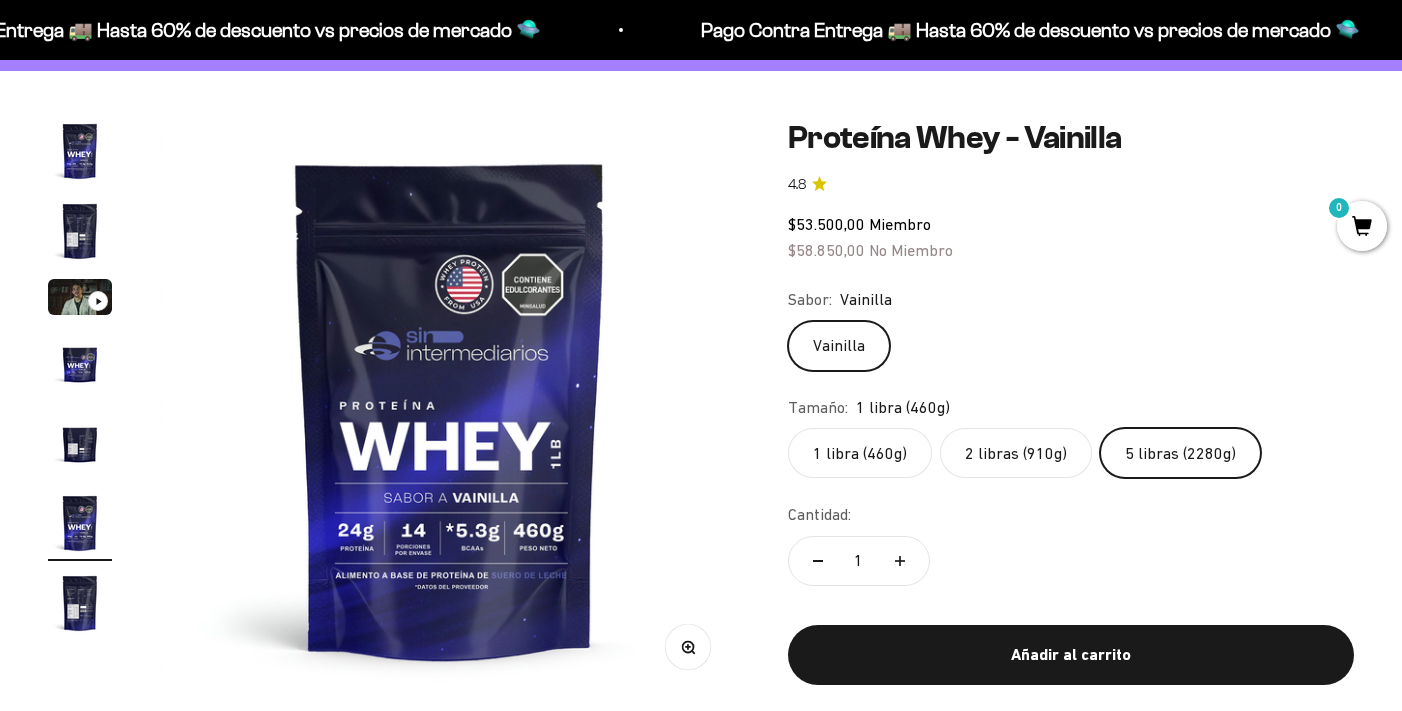scroll, scrollTop: 0, scrollLeft: 1811, axis: horizontal 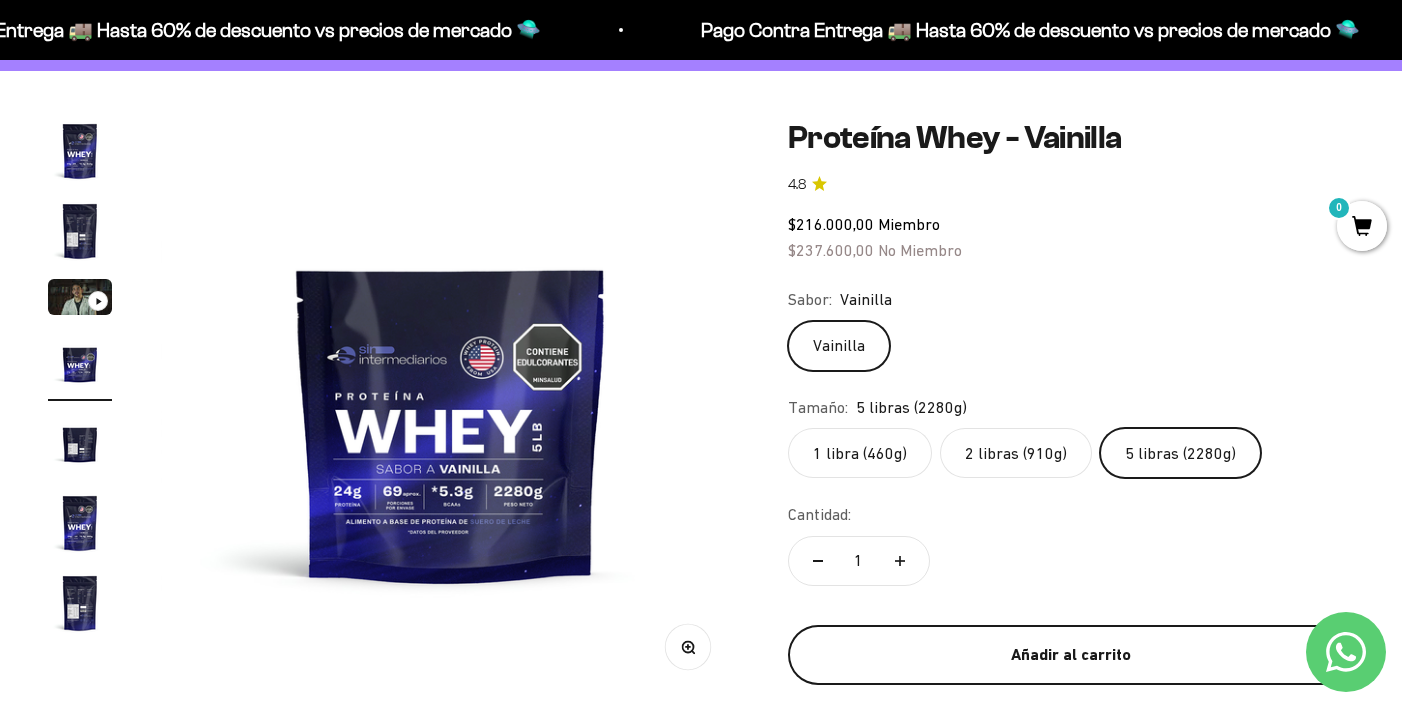 click on "Añadir al carrito" at bounding box center [1071, 655] 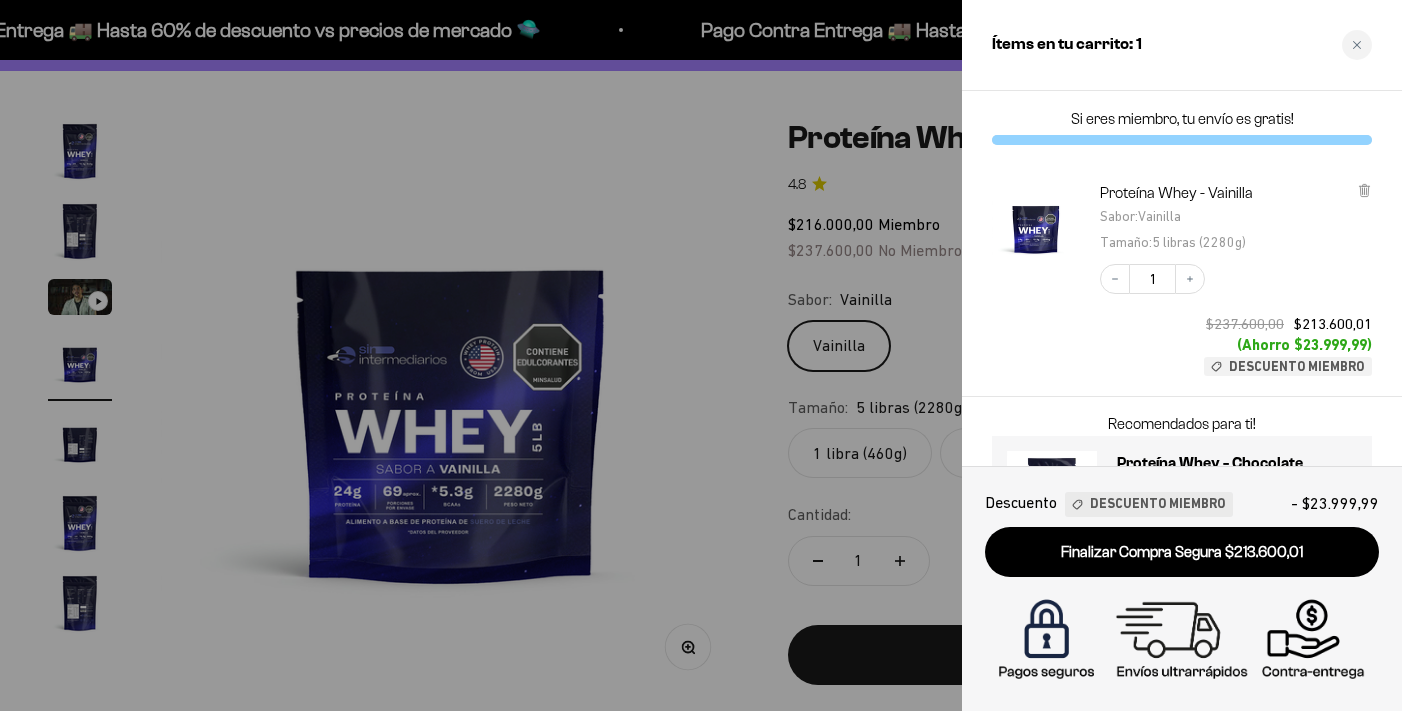 click at bounding box center (701, 355) 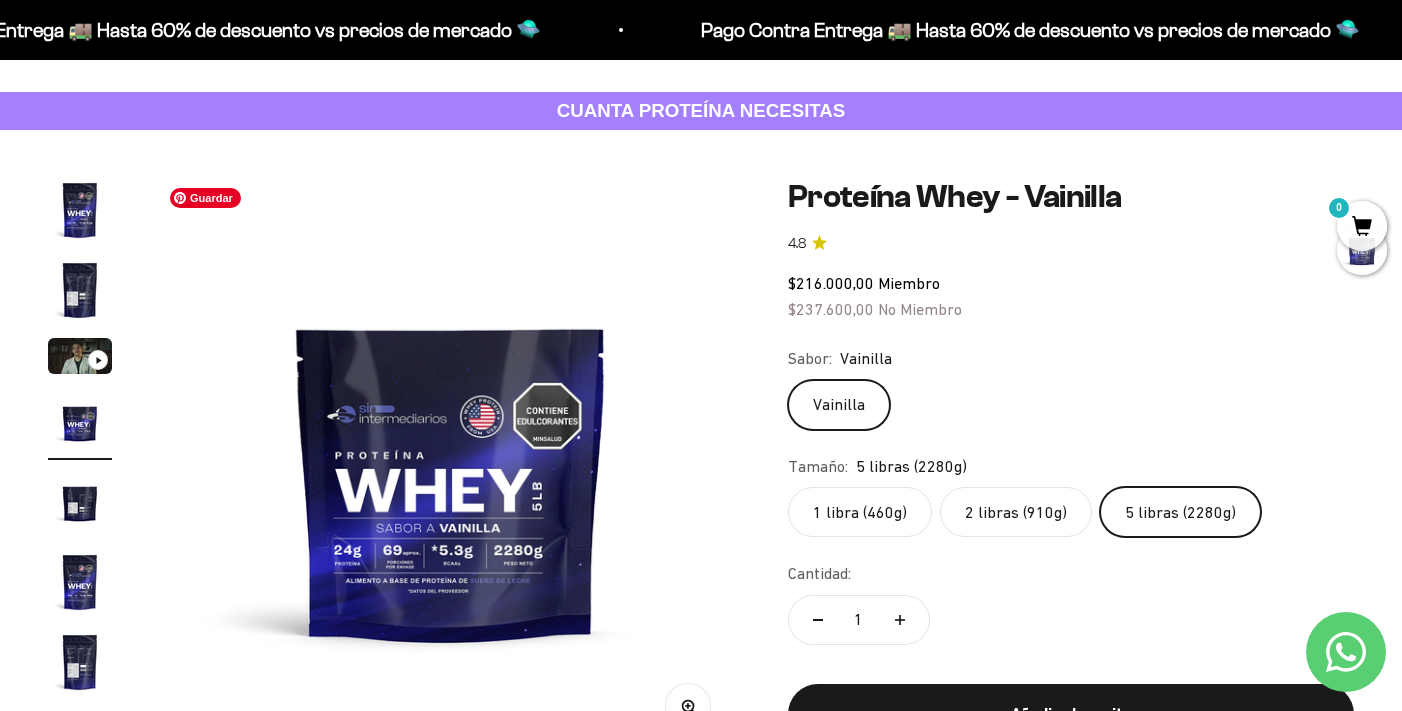 scroll, scrollTop: 0, scrollLeft: 0, axis: both 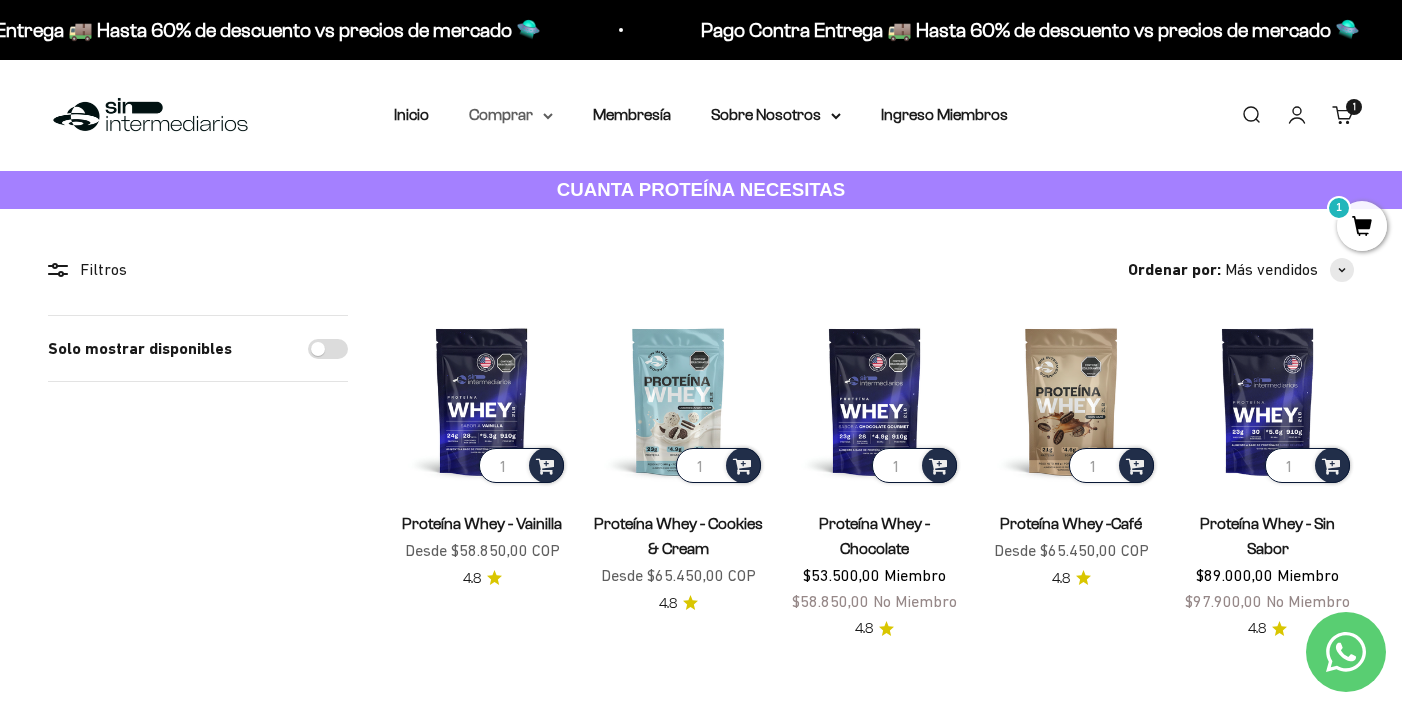 click on "Comprar" at bounding box center [511, 115] 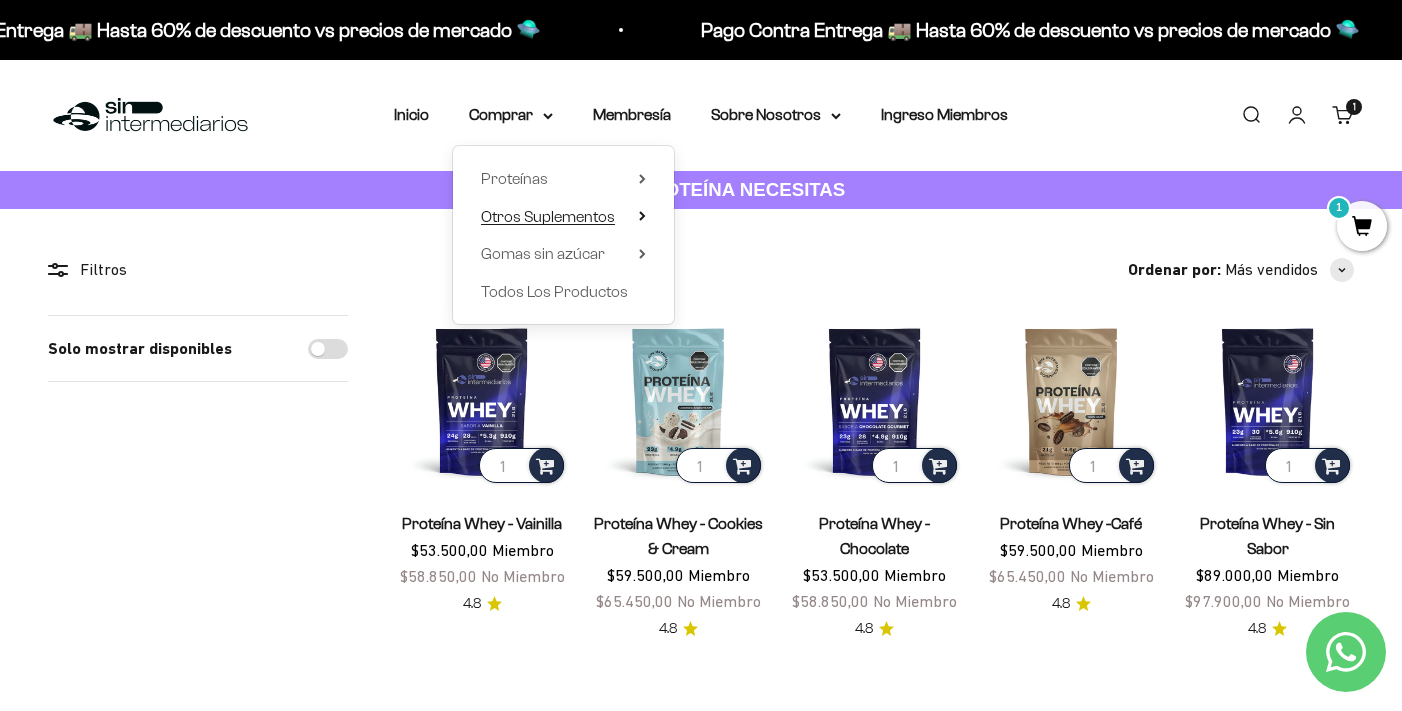 click on "Otros Suplementos" at bounding box center [548, 216] 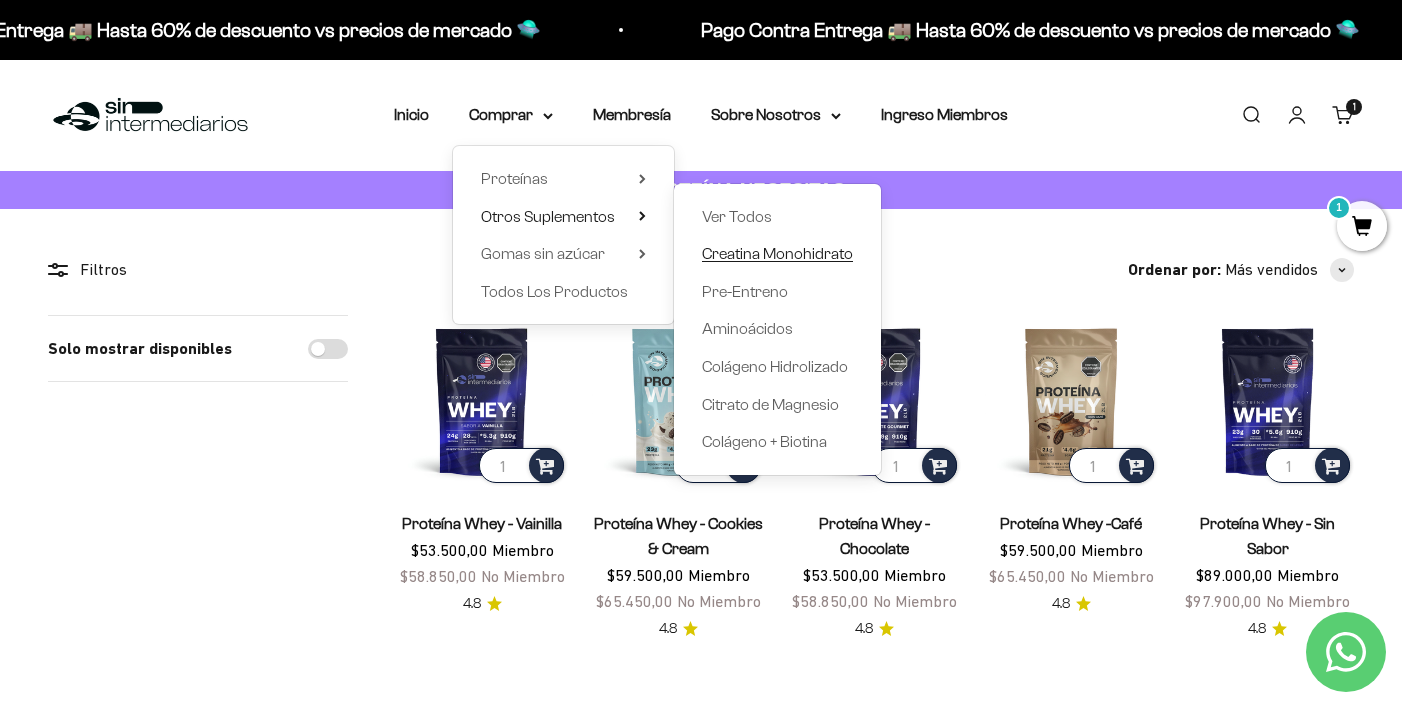 click on "Creatina Monohidrato" at bounding box center [777, 253] 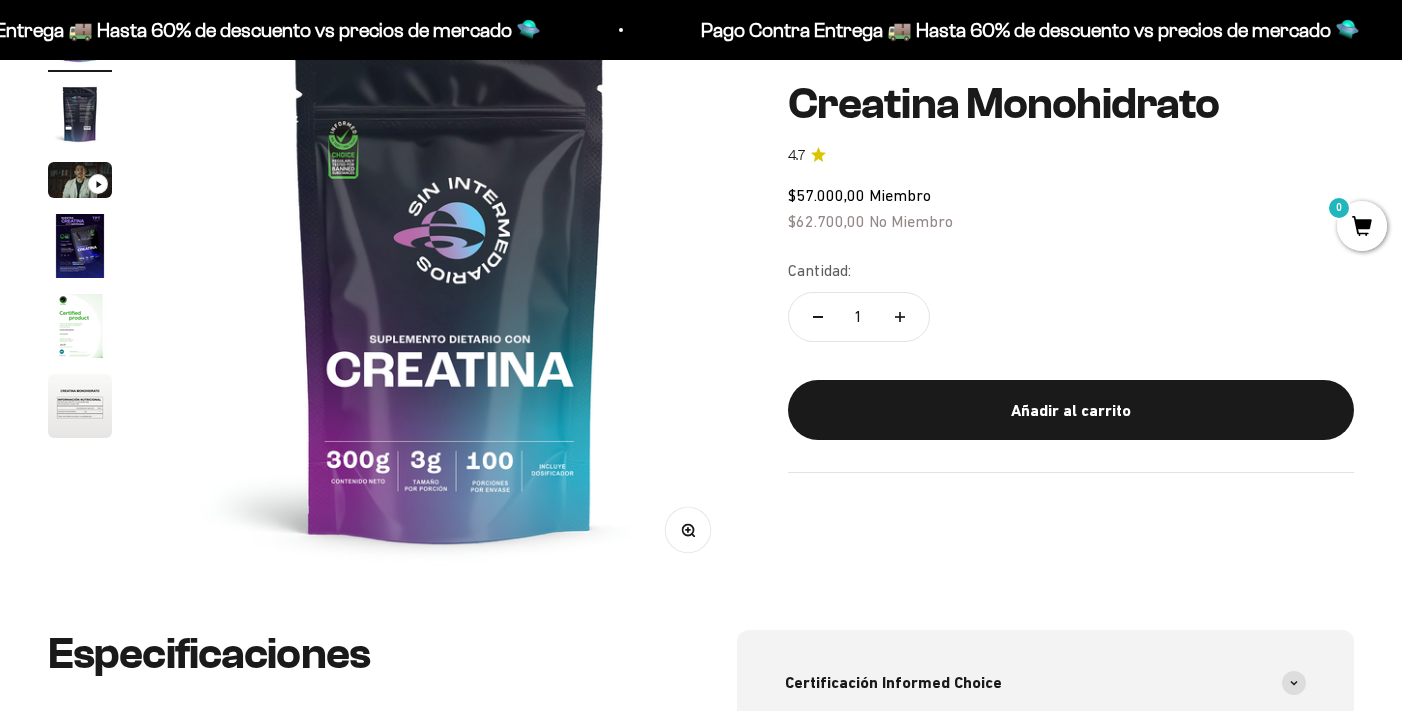 scroll, scrollTop: 277, scrollLeft: 0, axis: vertical 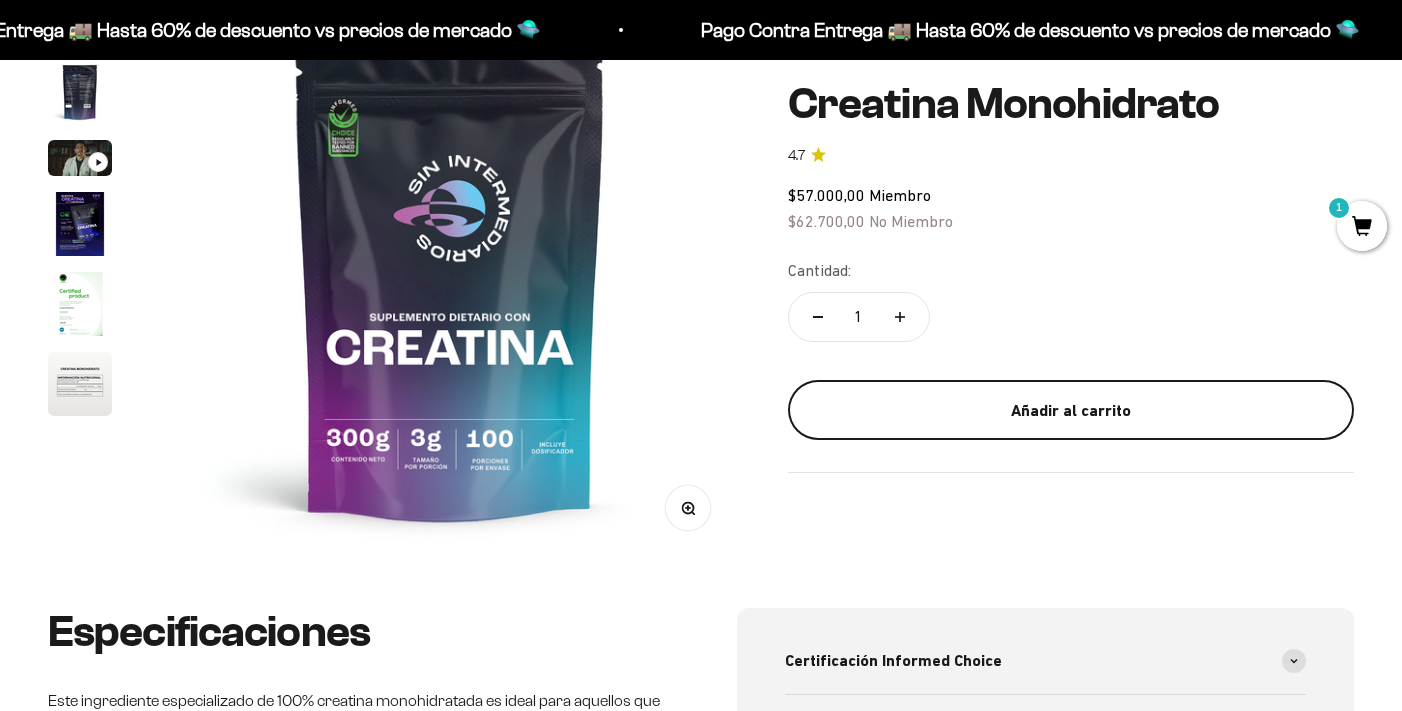 click on "Añadir al carrito" at bounding box center (1071, 410) 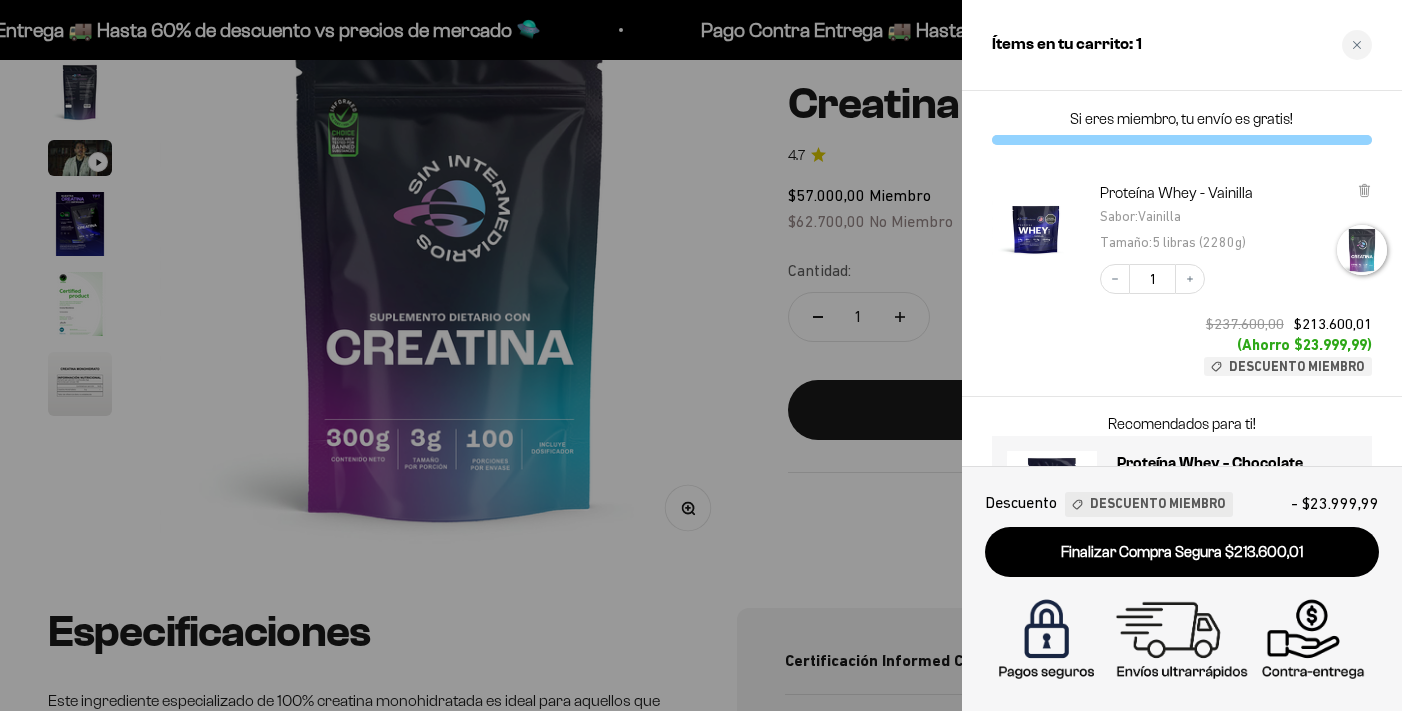 scroll, scrollTop: 0, scrollLeft: 0, axis: both 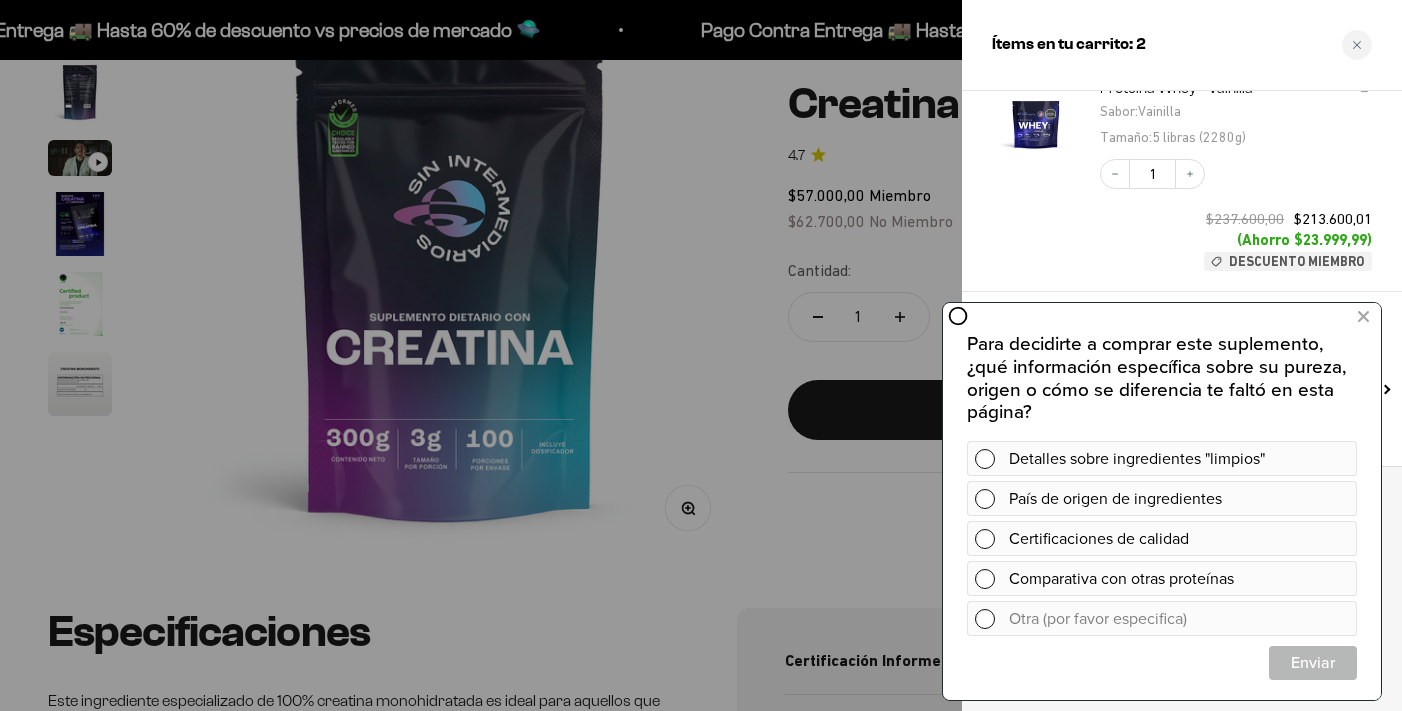click at bounding box center (701, 355) 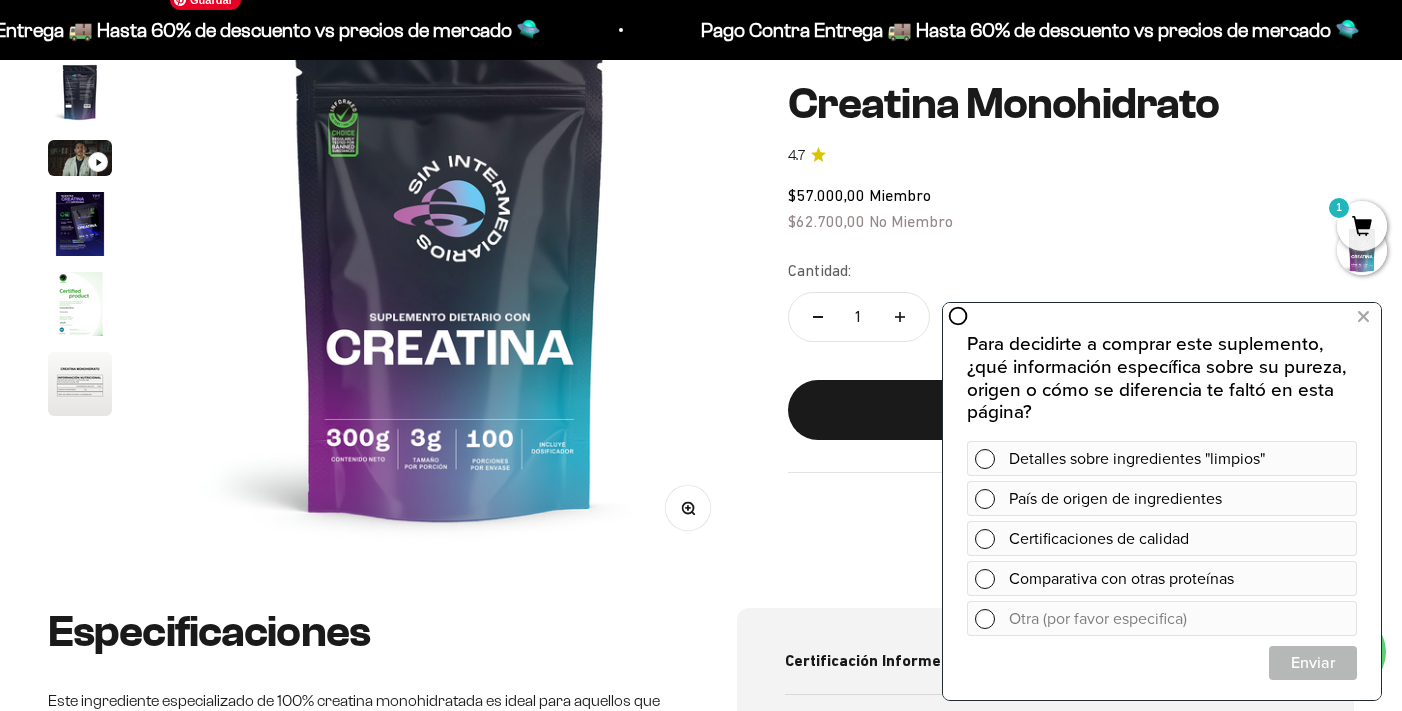 click at bounding box center (450, 270) 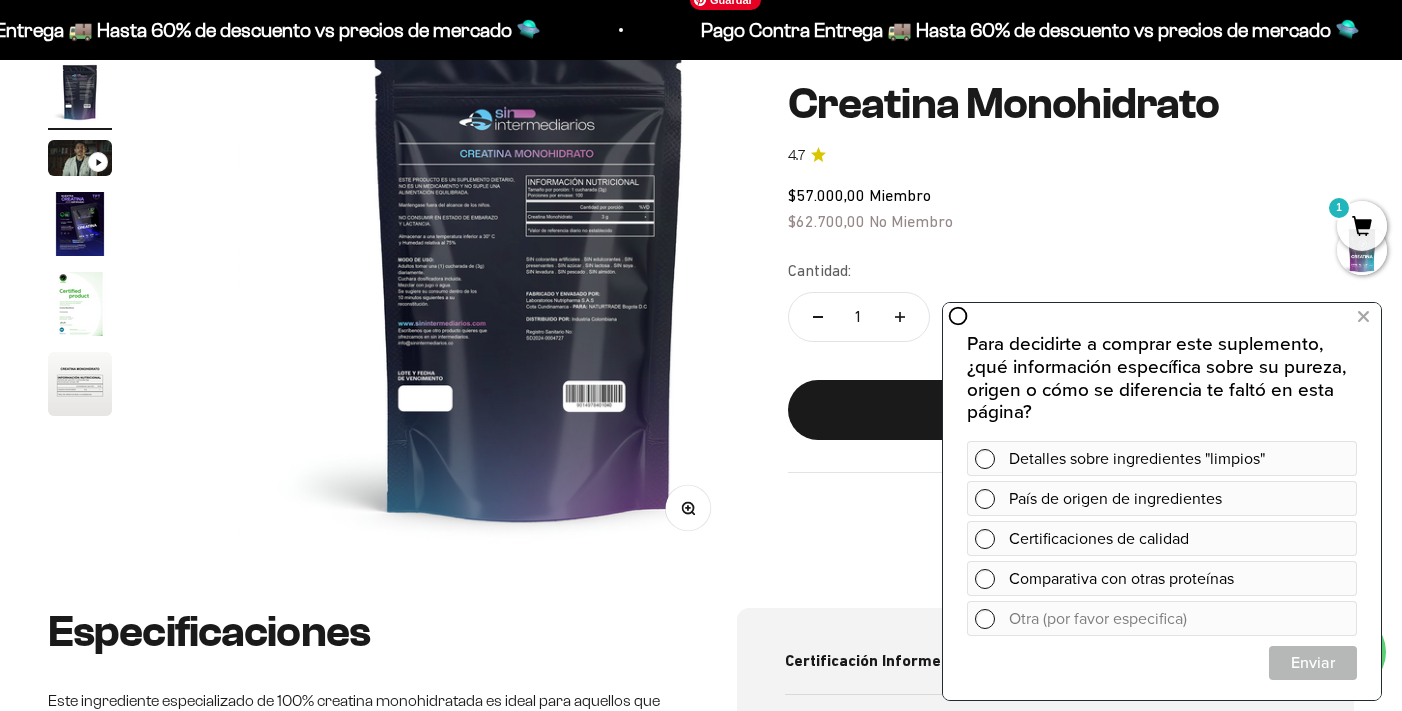 scroll, scrollTop: 0, scrollLeft: 604, axis: horizontal 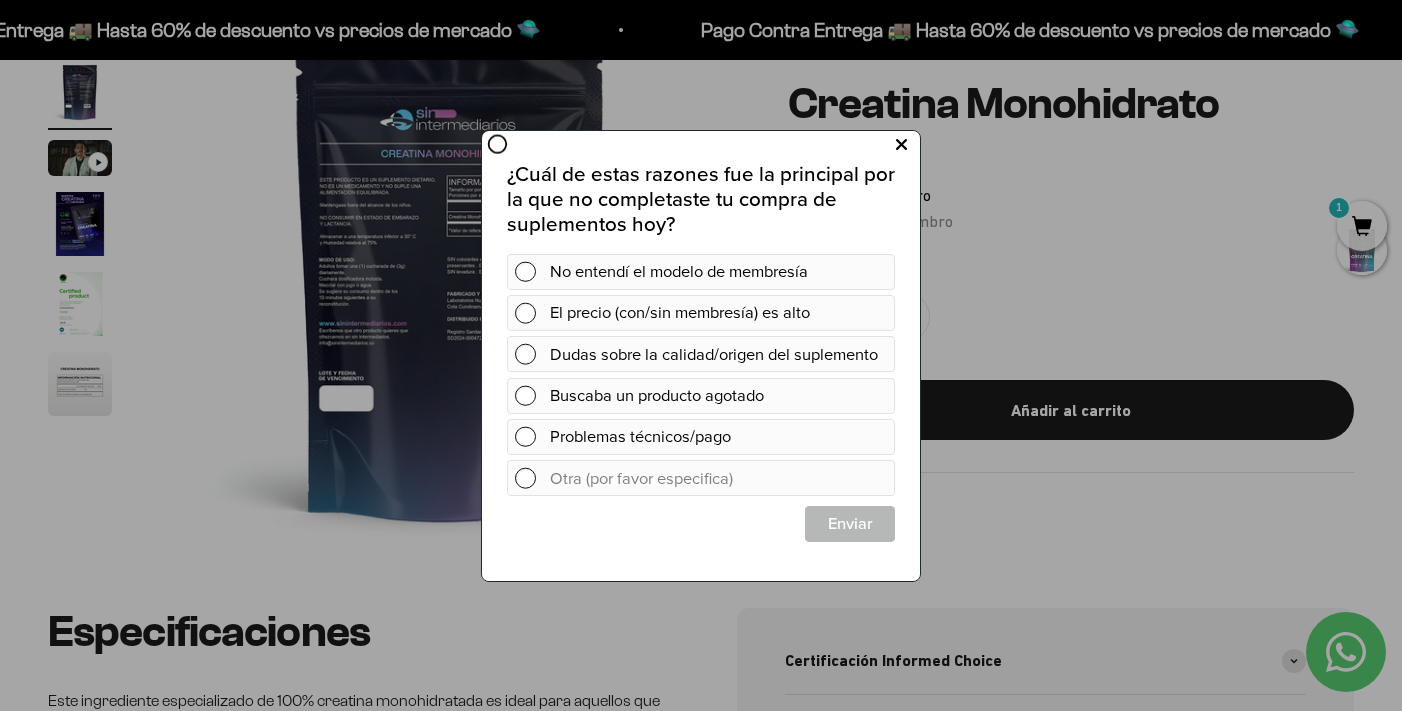 click at bounding box center [901, 144] 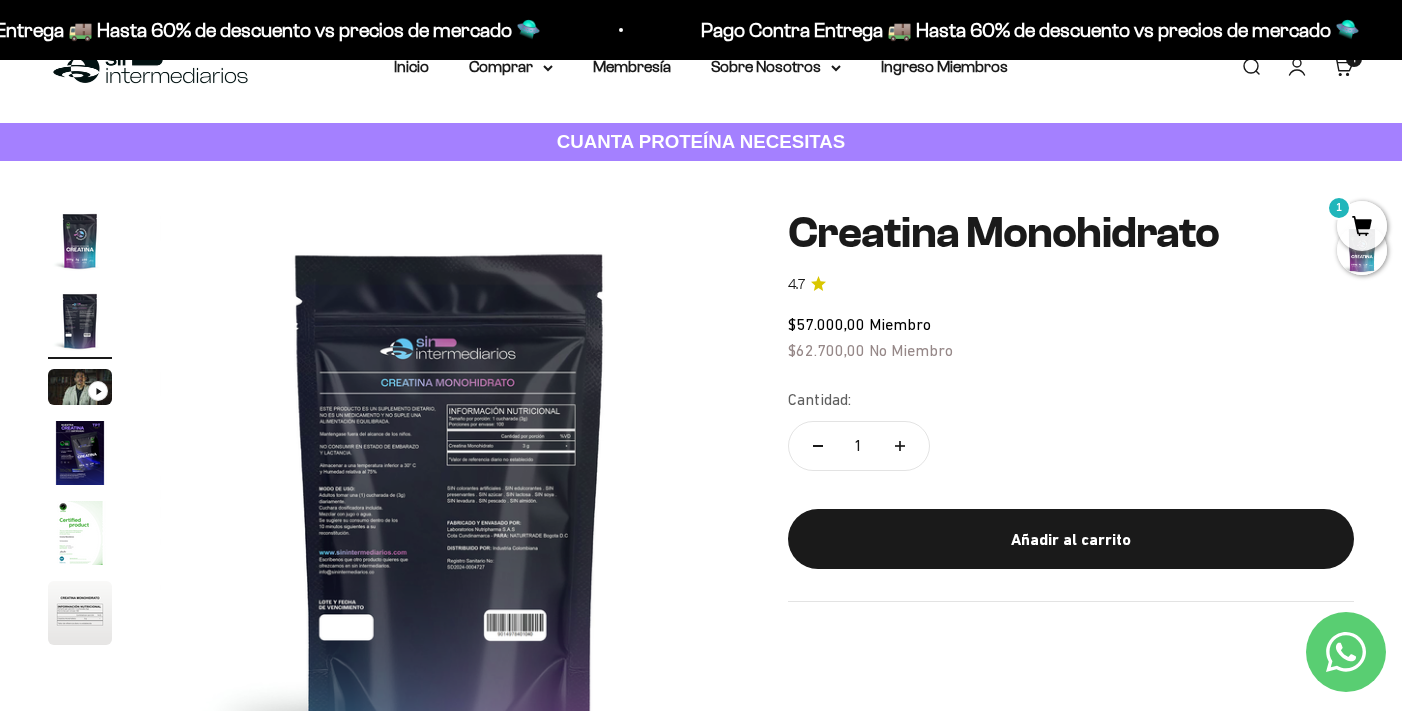 scroll, scrollTop: 0, scrollLeft: 0, axis: both 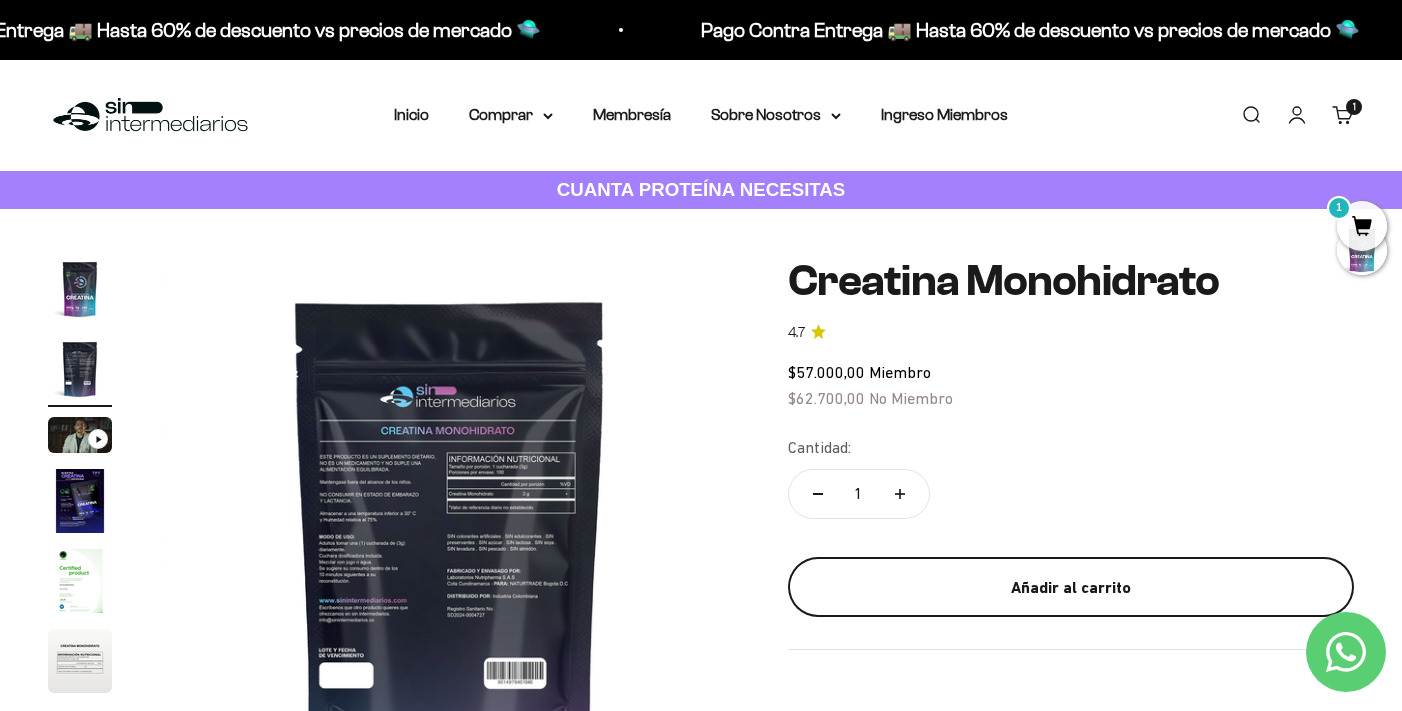 click on "Añadir al carrito" at bounding box center (1071, 588) 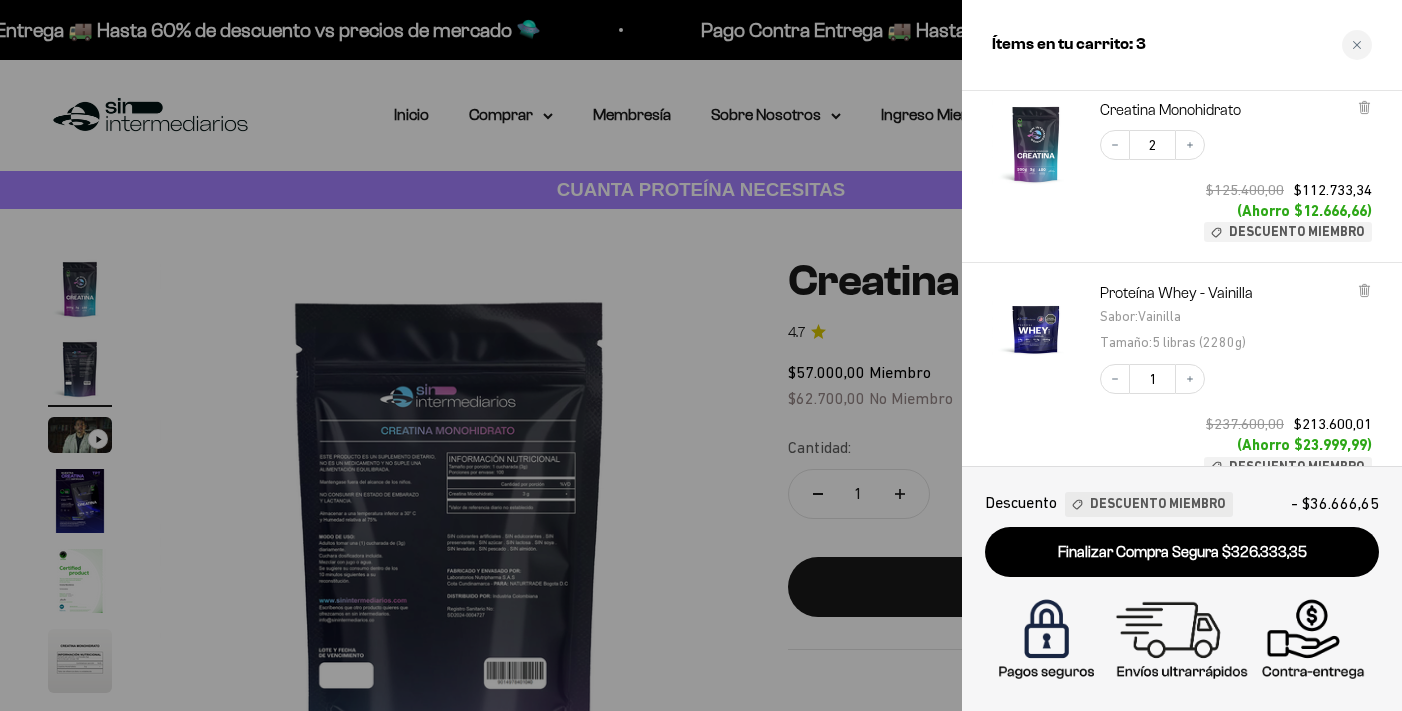 scroll, scrollTop: 11, scrollLeft: 0, axis: vertical 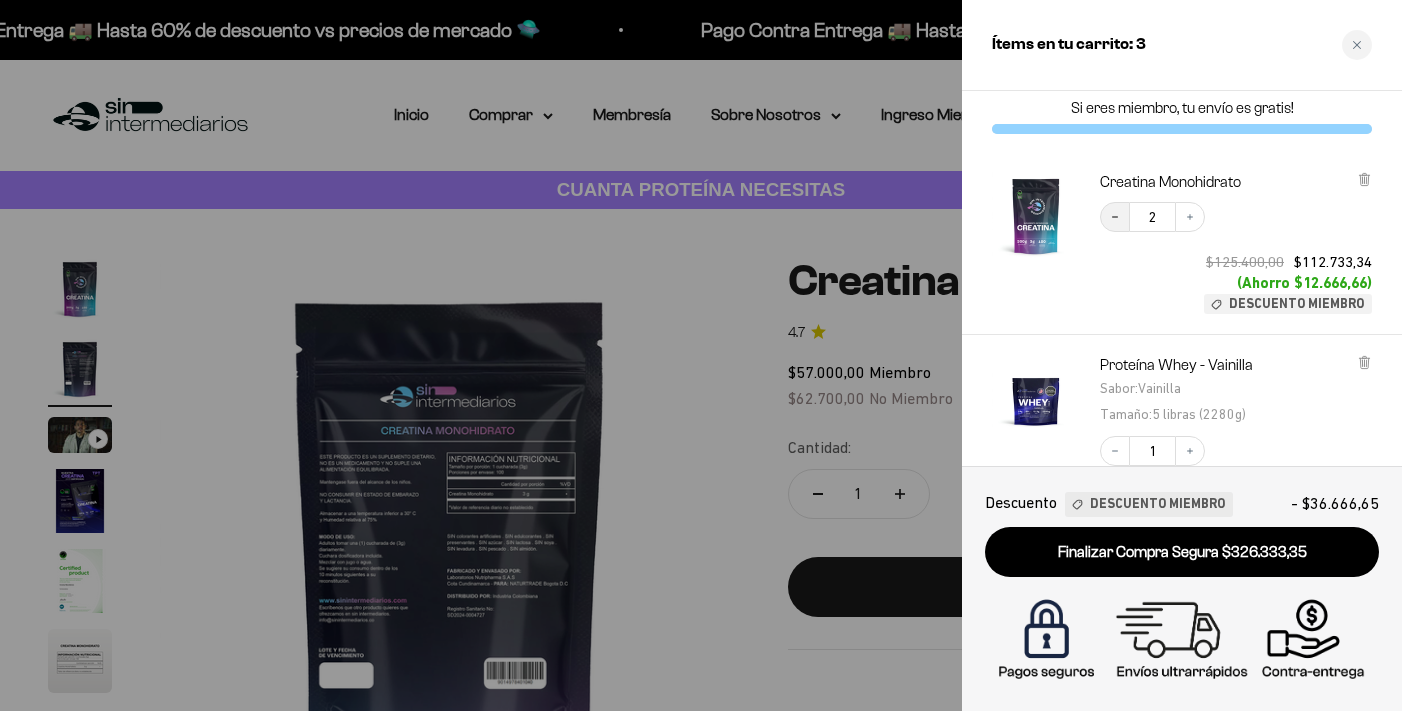 click 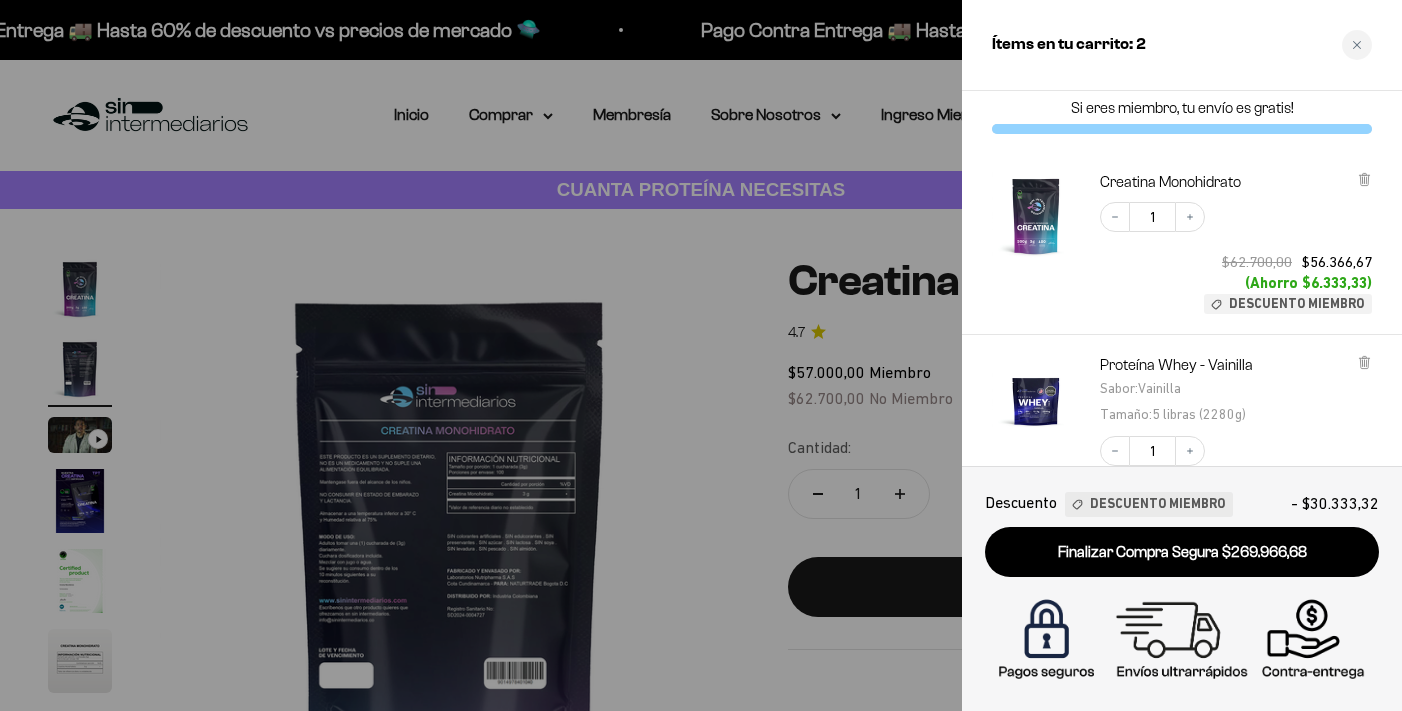 click at bounding box center (701, 355) 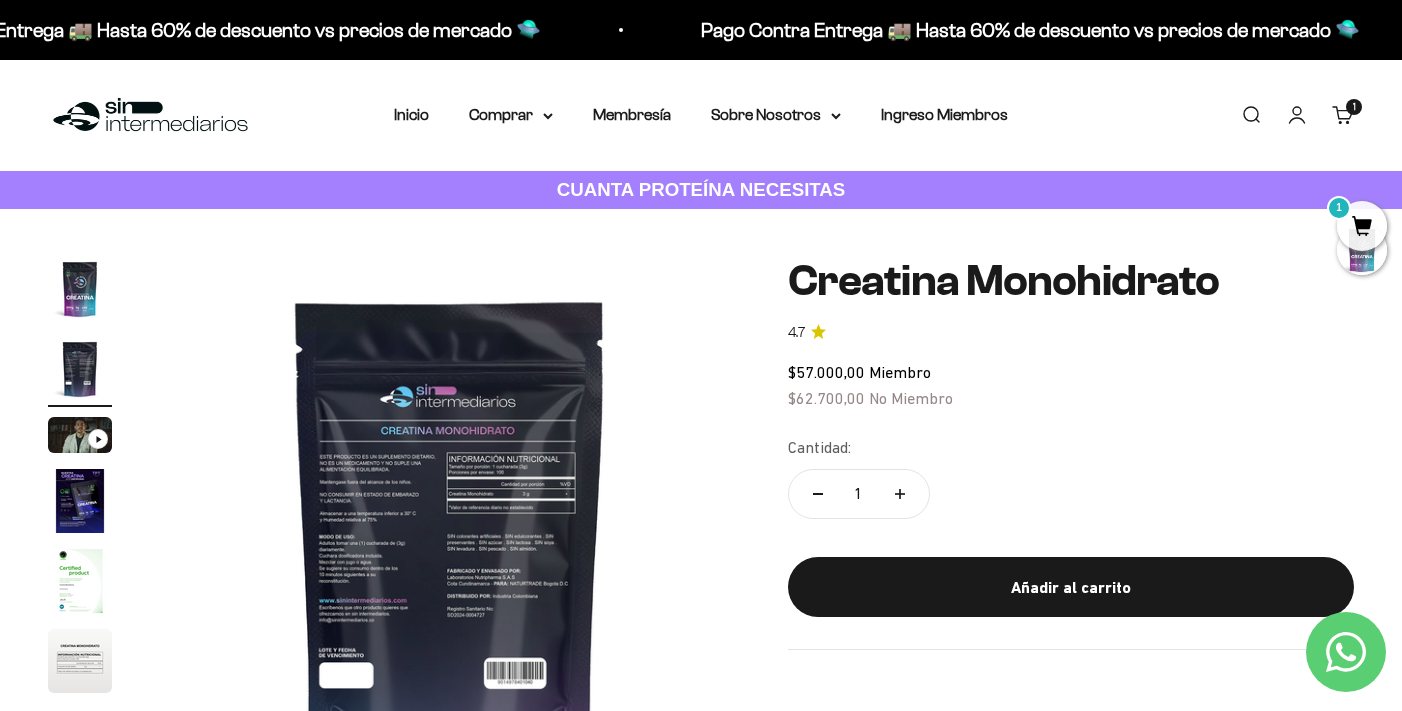 click on "1" at bounding box center (1362, 226) 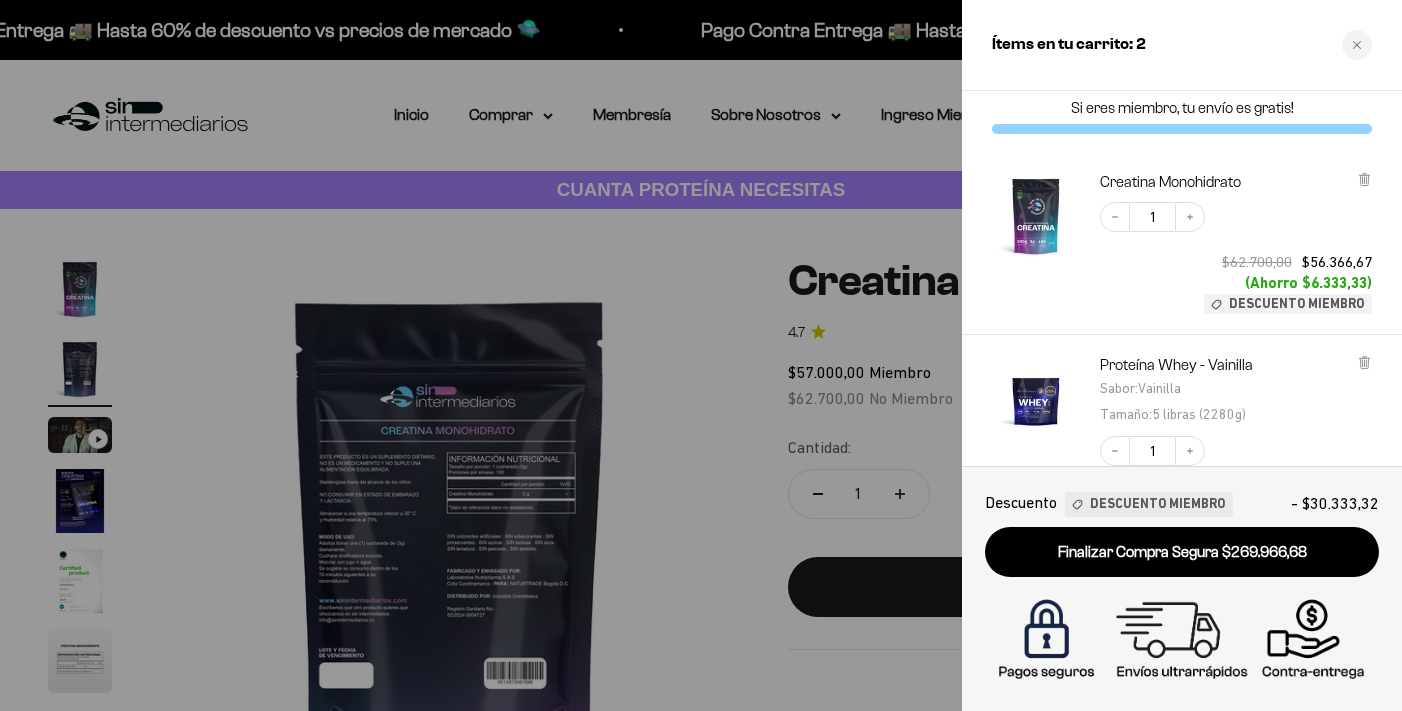 scroll, scrollTop: 288, scrollLeft: 0, axis: vertical 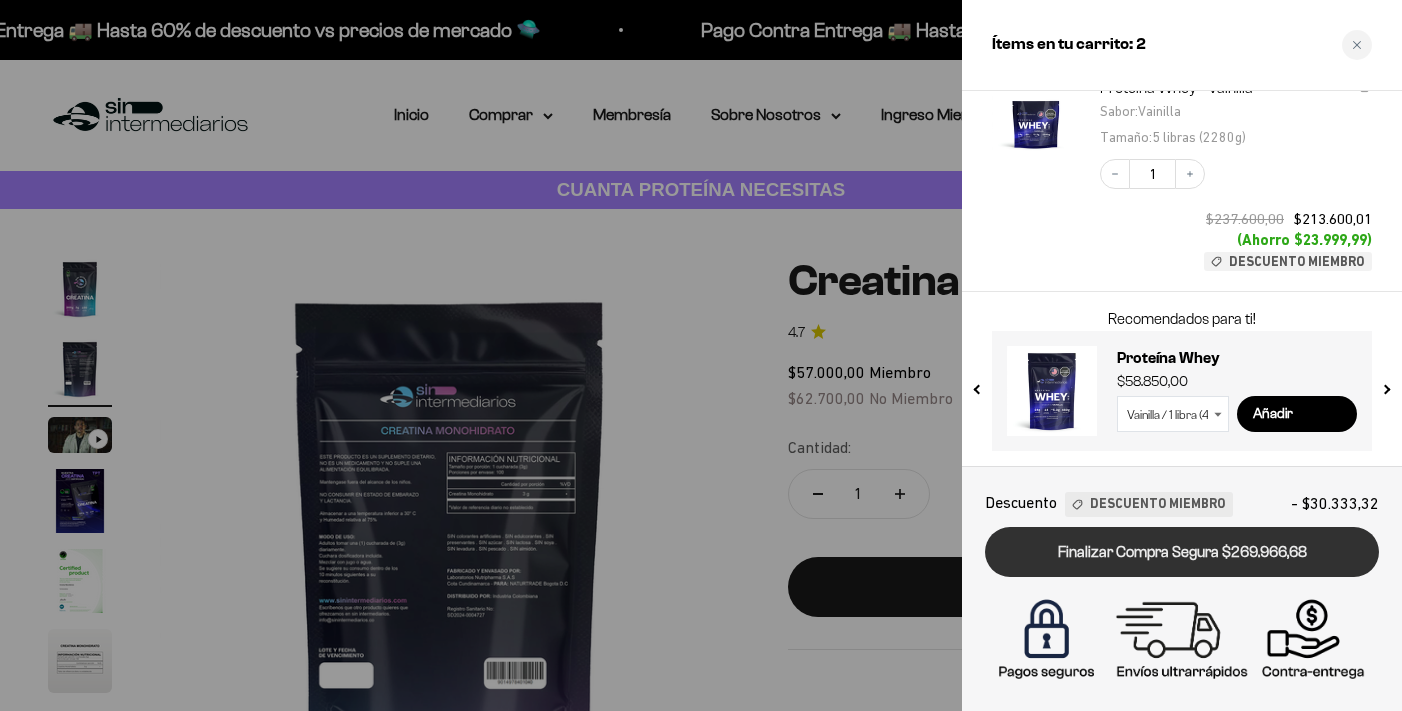click on "Finalizar Compra Segura $269.966,68" at bounding box center (1182, 552) 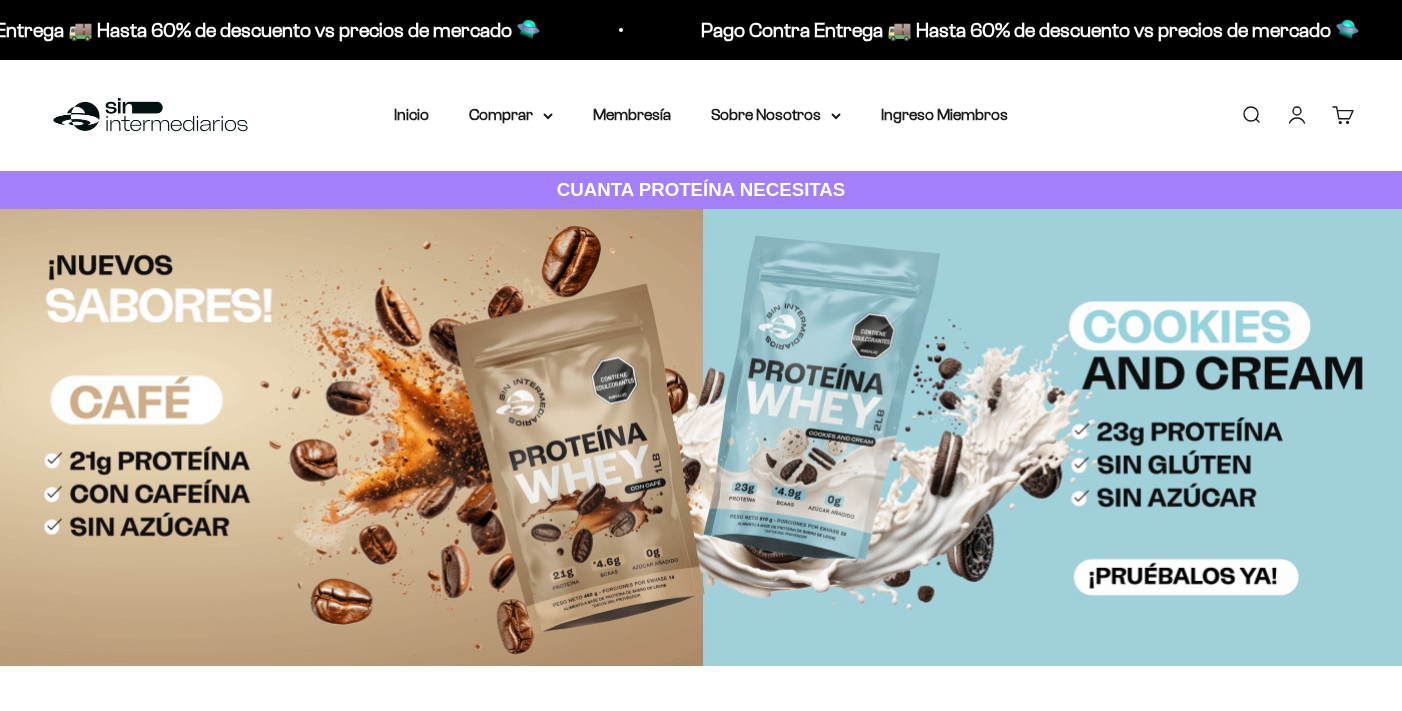 scroll, scrollTop: 0, scrollLeft: 0, axis: both 